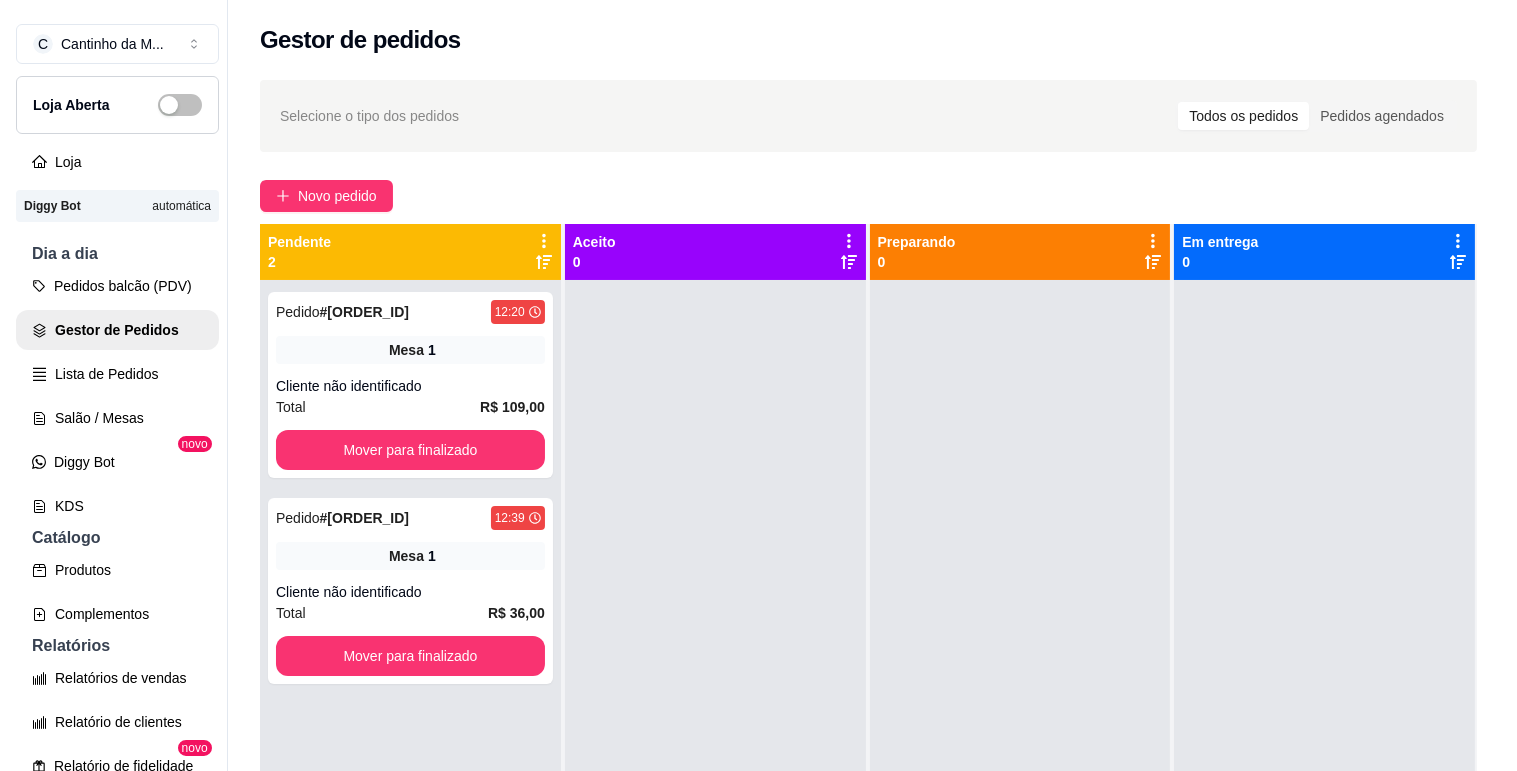 scroll, scrollTop: 0, scrollLeft: 0, axis: both 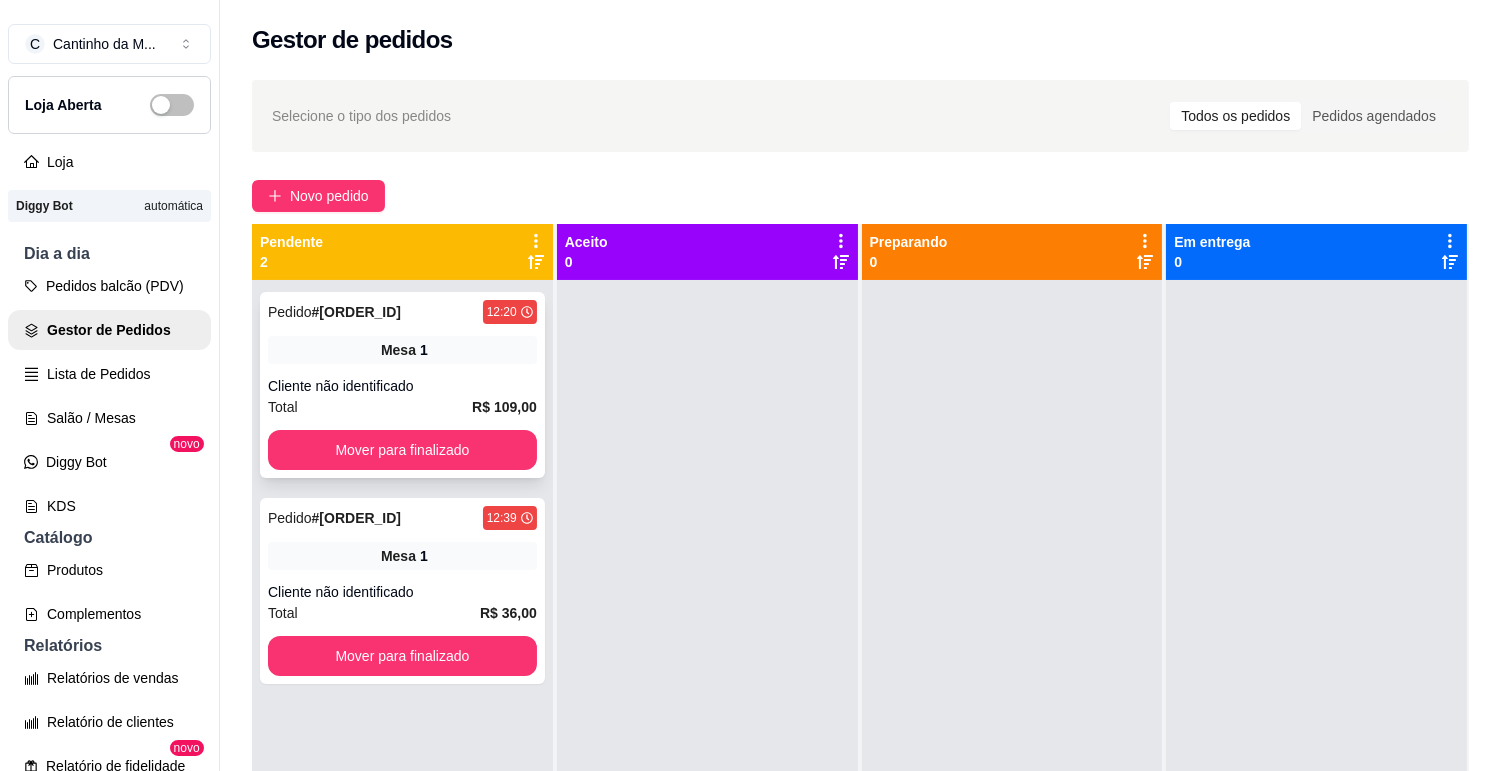 click on "# [ORDER_ID]" at bounding box center [356, 312] 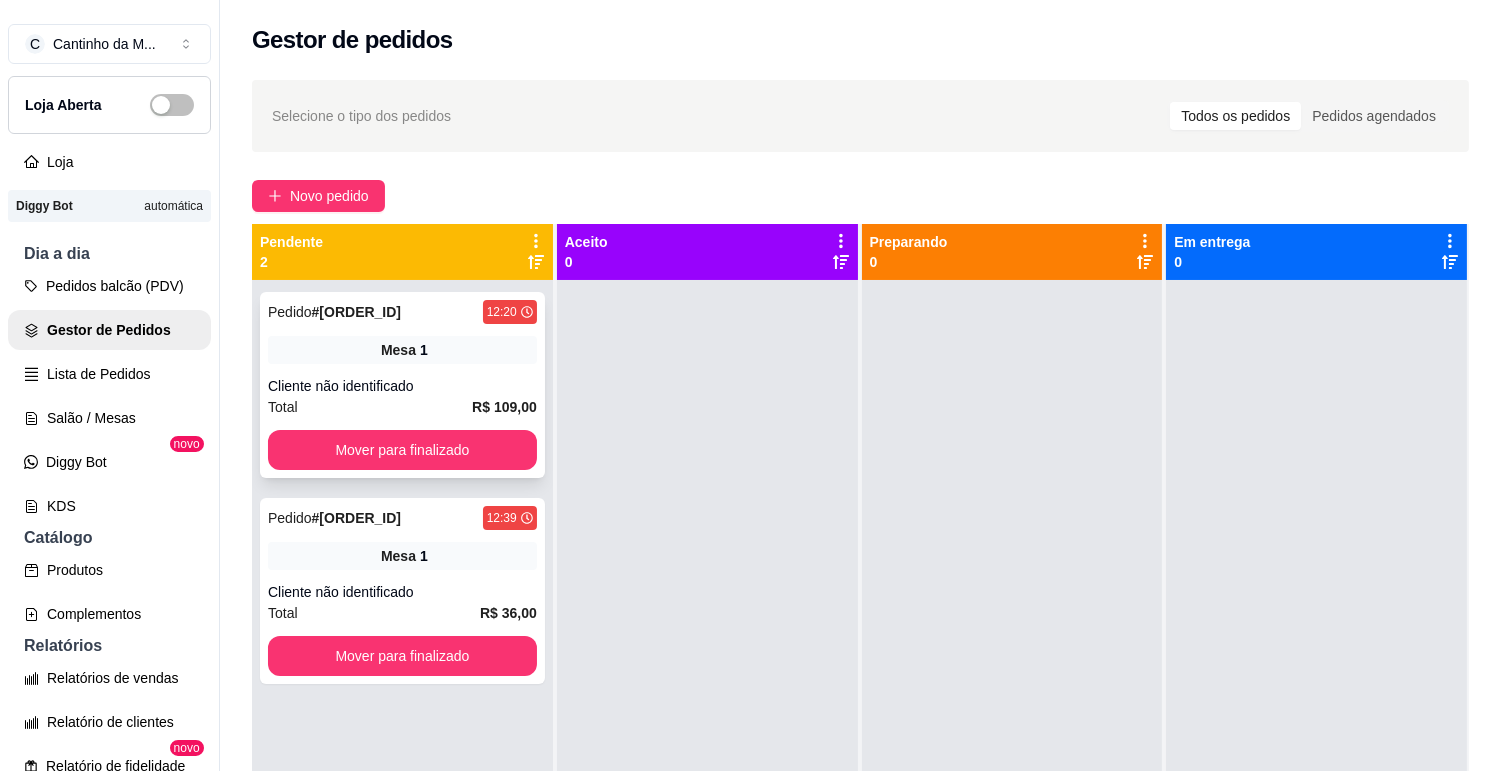 click on "# [ORDER_ID]" at bounding box center (356, 312) 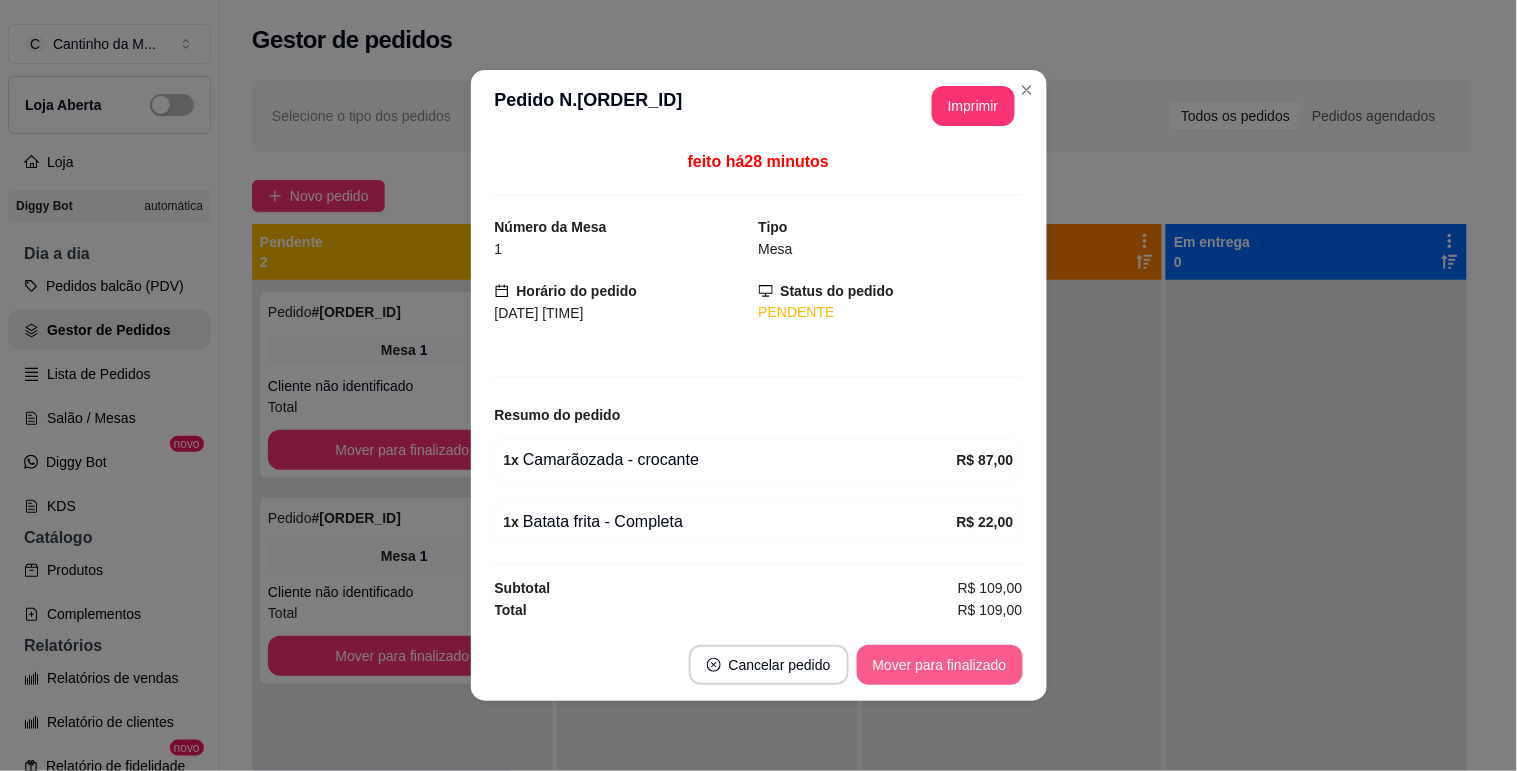 click on "Mover para finalizado" at bounding box center [940, 665] 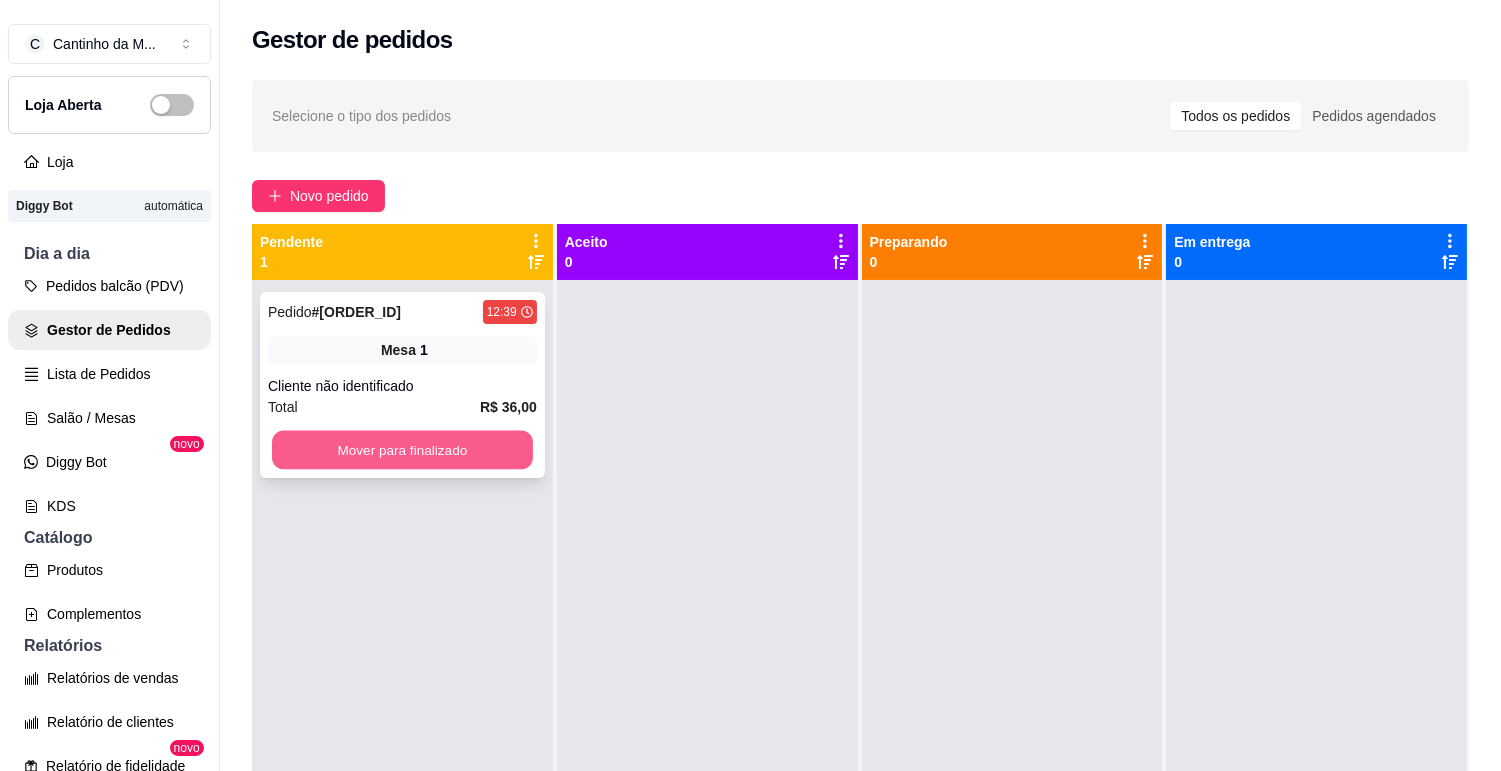 click on "Mover para finalizado" at bounding box center (402, 450) 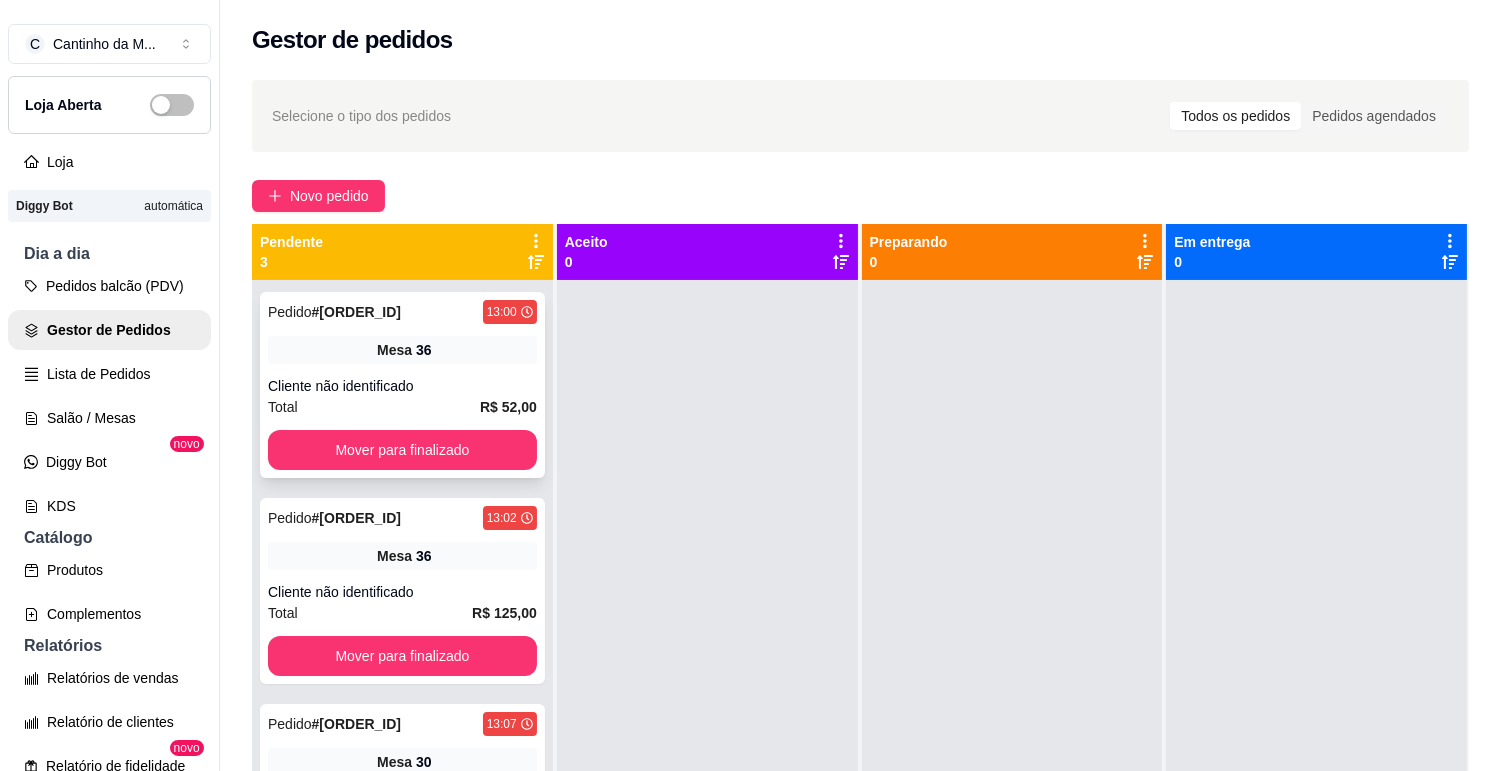click on "# [ORDER_ID]" at bounding box center [356, 312] 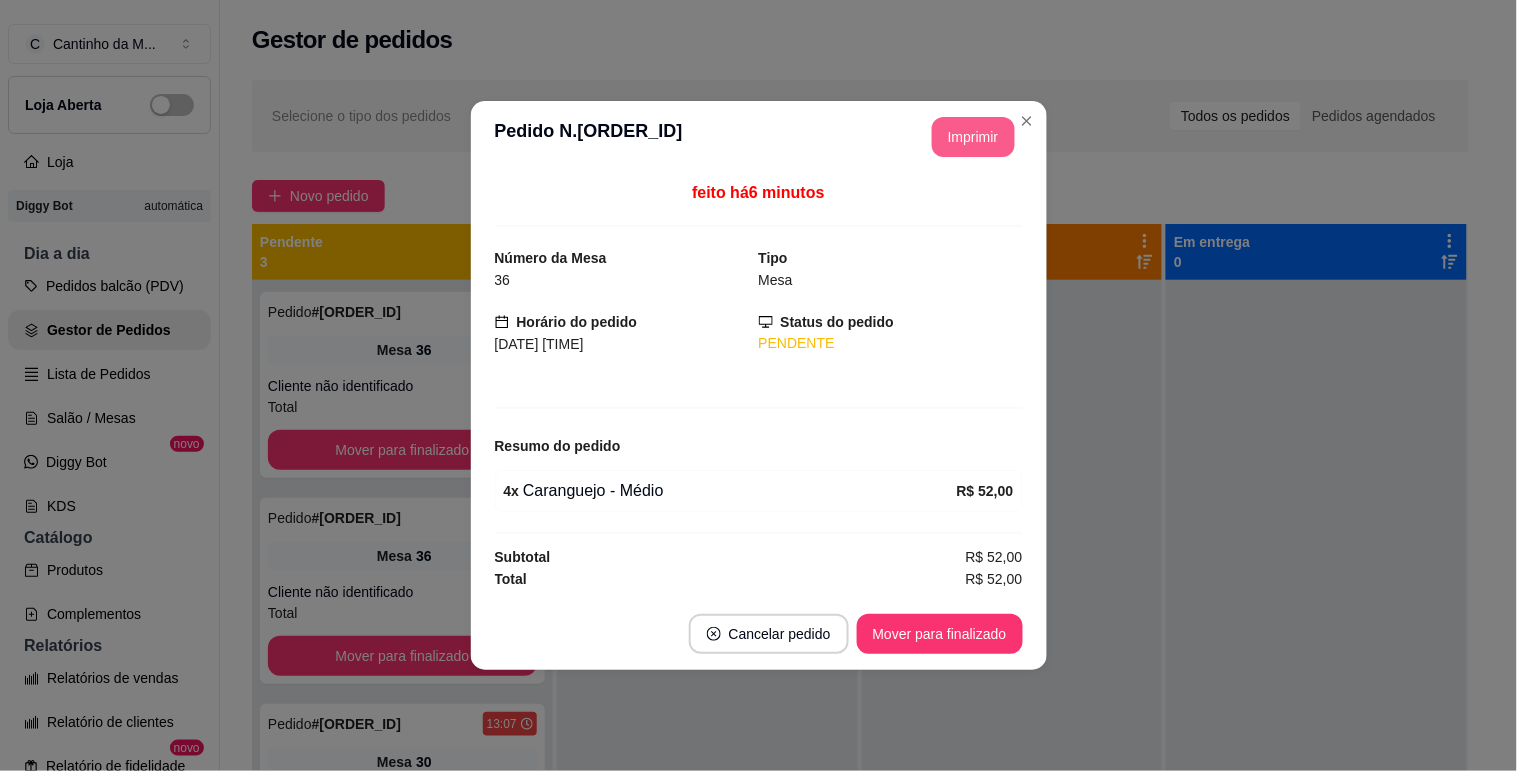 click on "Imprimir" at bounding box center [973, 137] 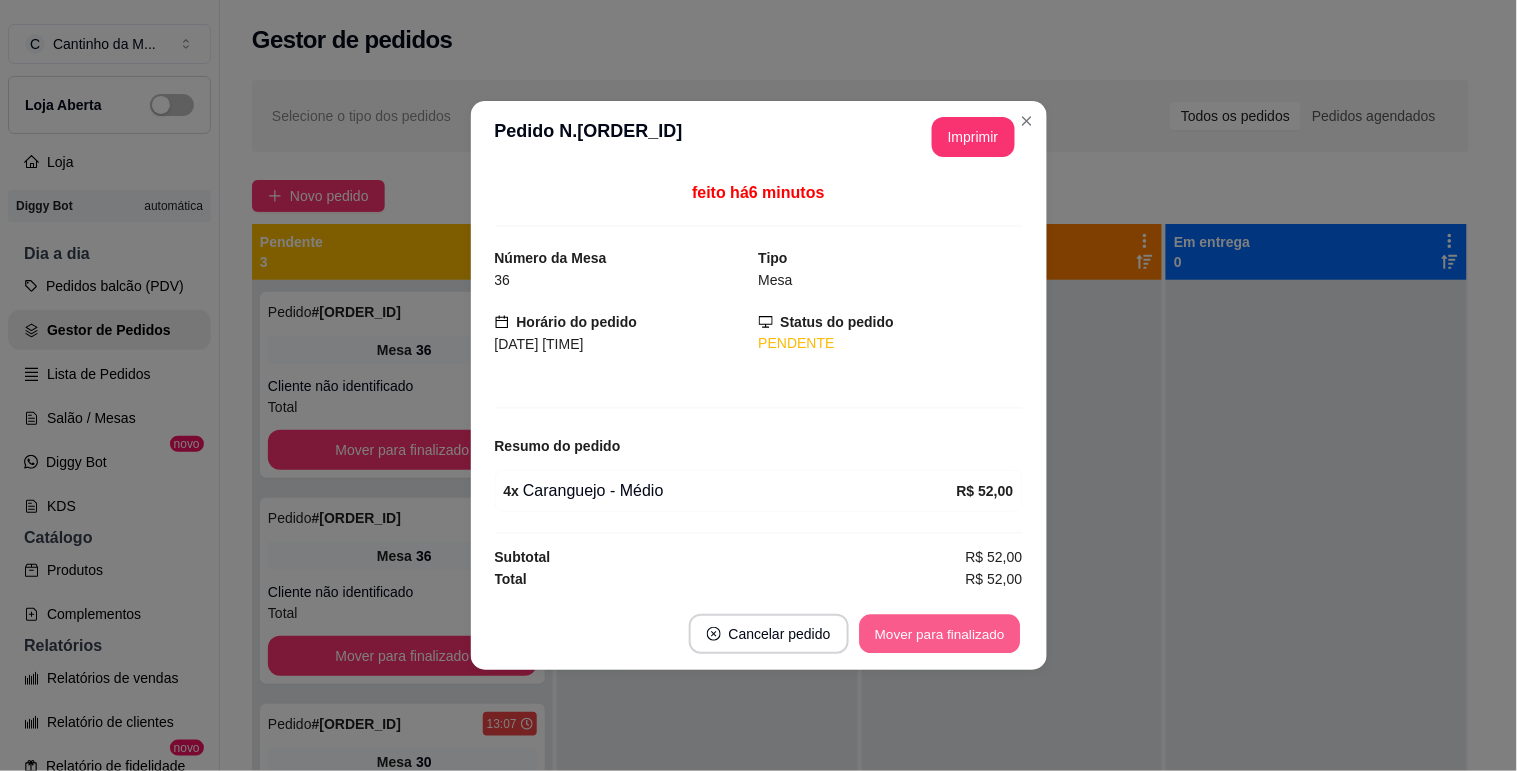 click on "Mover para finalizado" at bounding box center (939, 634) 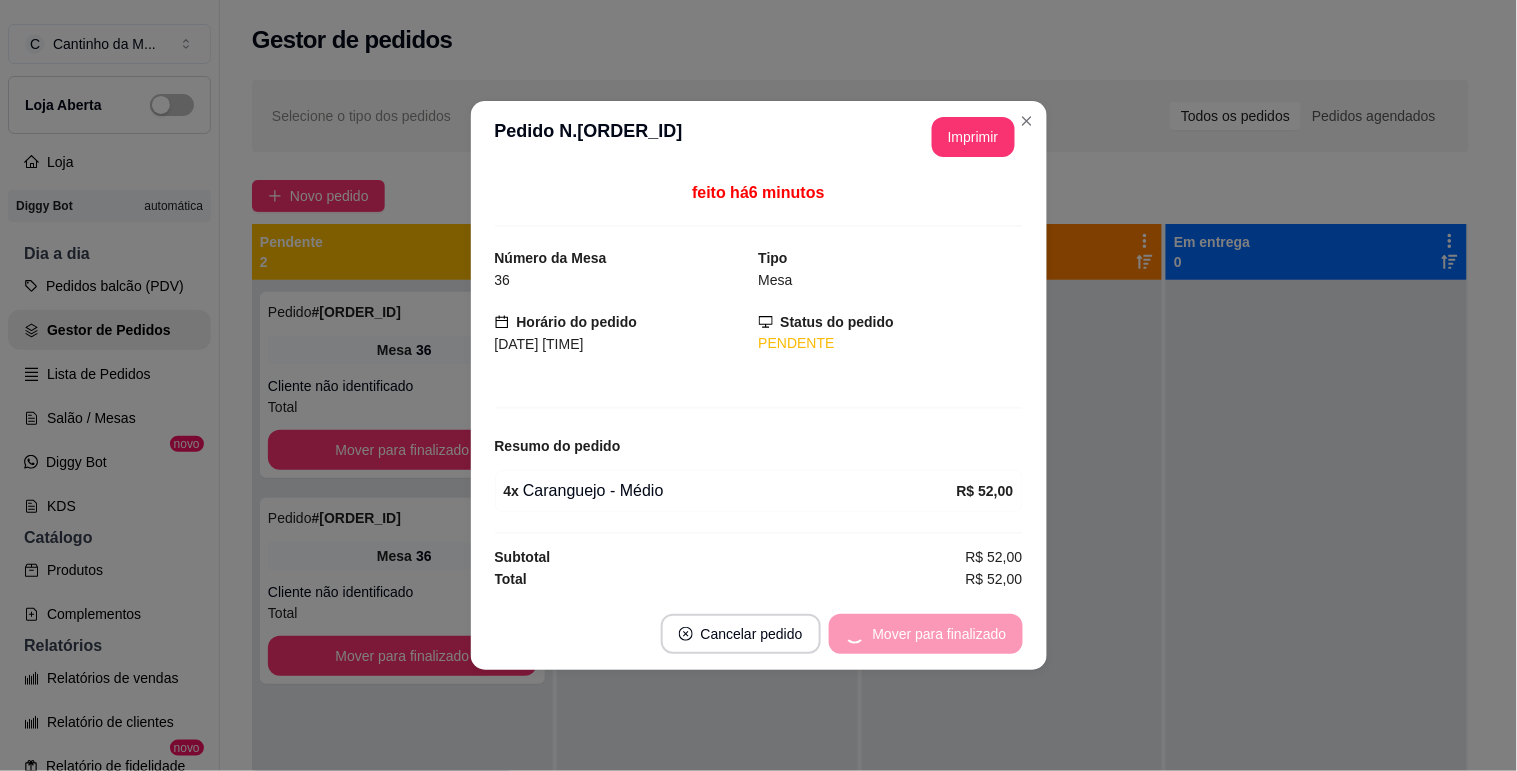 click at bounding box center [1316, 665] 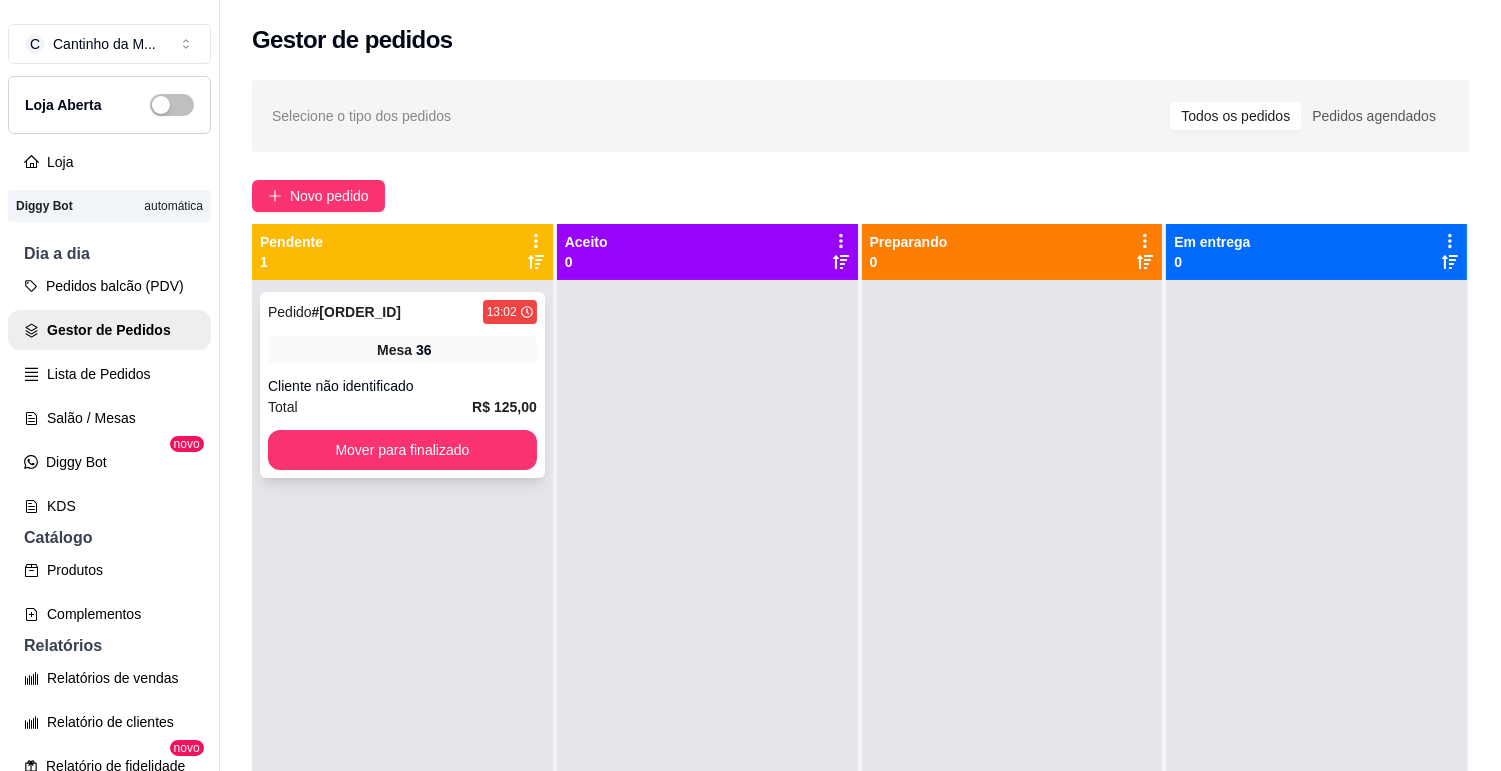 click on "Pedido # [ORDER_ID] [TIME] Mesa 36 Cliente não identificado Total R$ 125,00 Mover para finalizado" at bounding box center [402, 385] 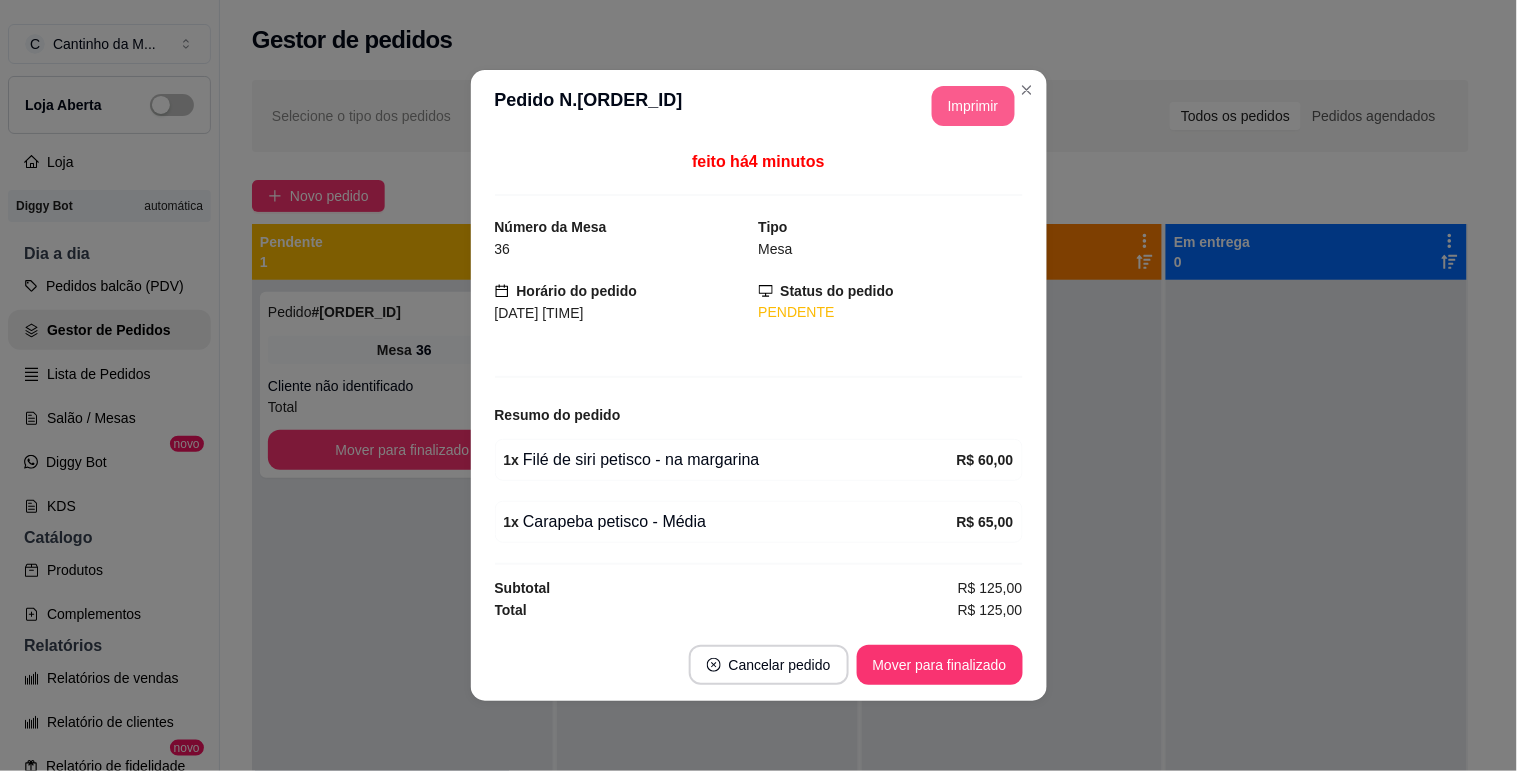click on "Imprimir" at bounding box center [973, 106] 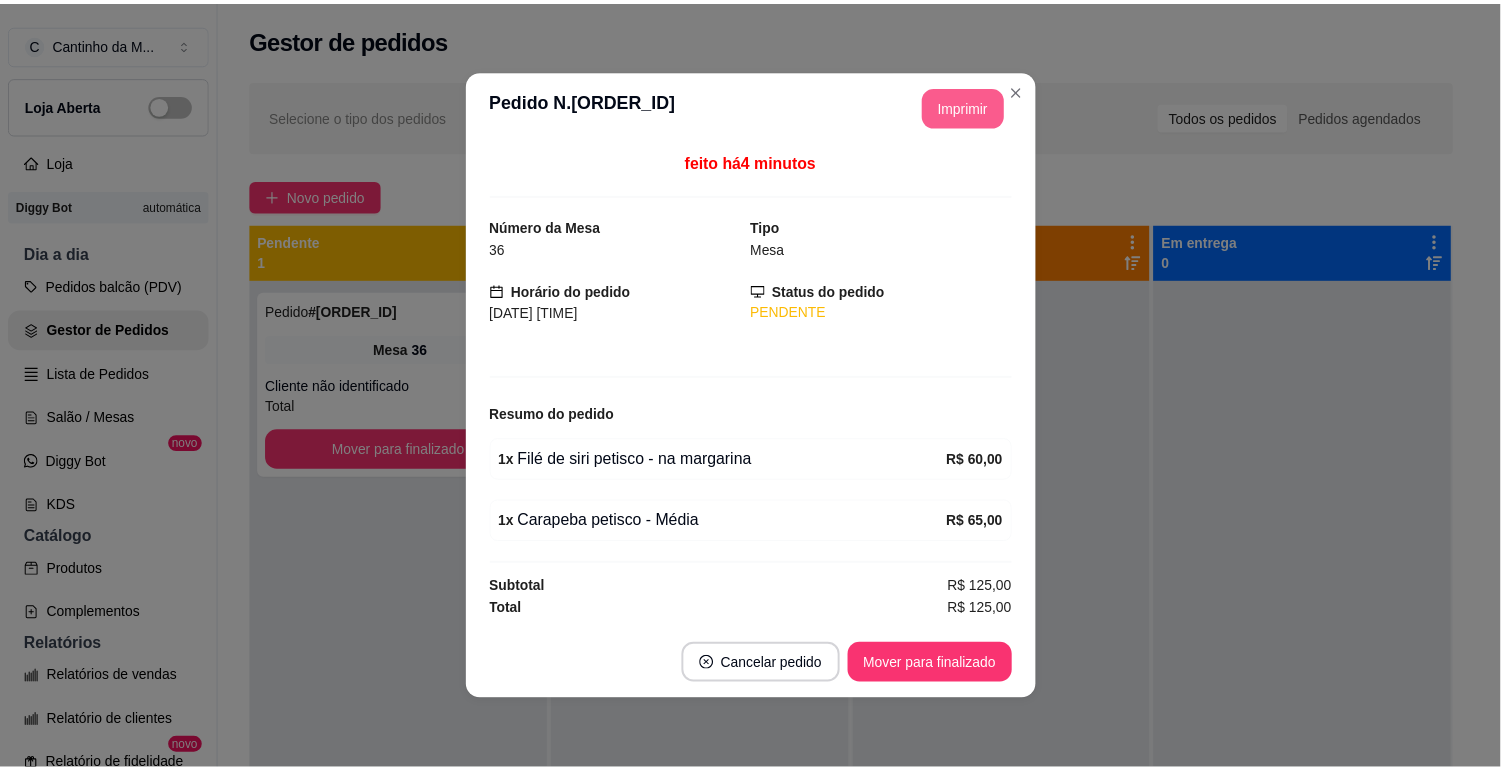 scroll, scrollTop: 0, scrollLeft: 0, axis: both 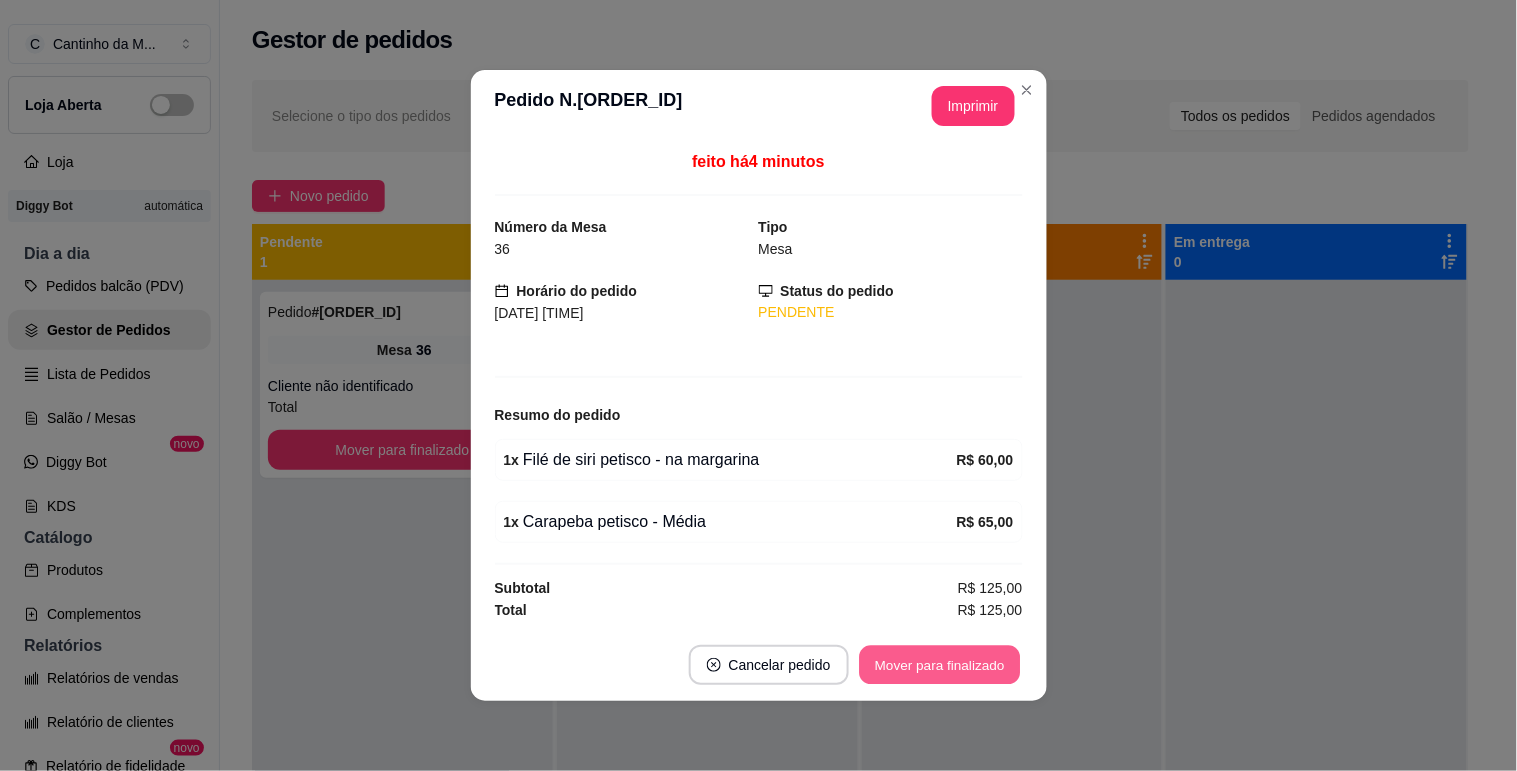 click on "Mover para finalizado" at bounding box center [939, 665] 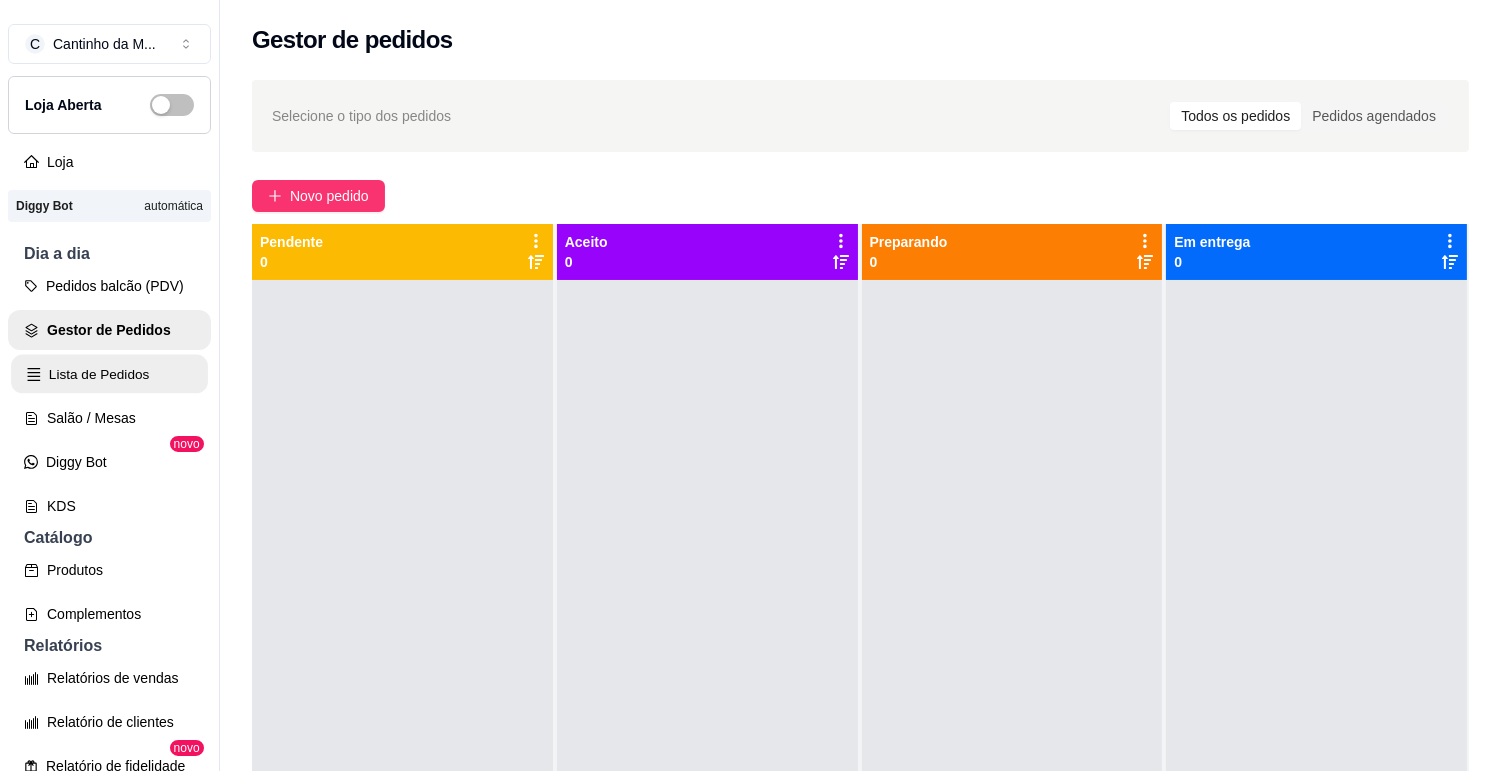 click on "Lista de Pedidos" at bounding box center [109, 374] 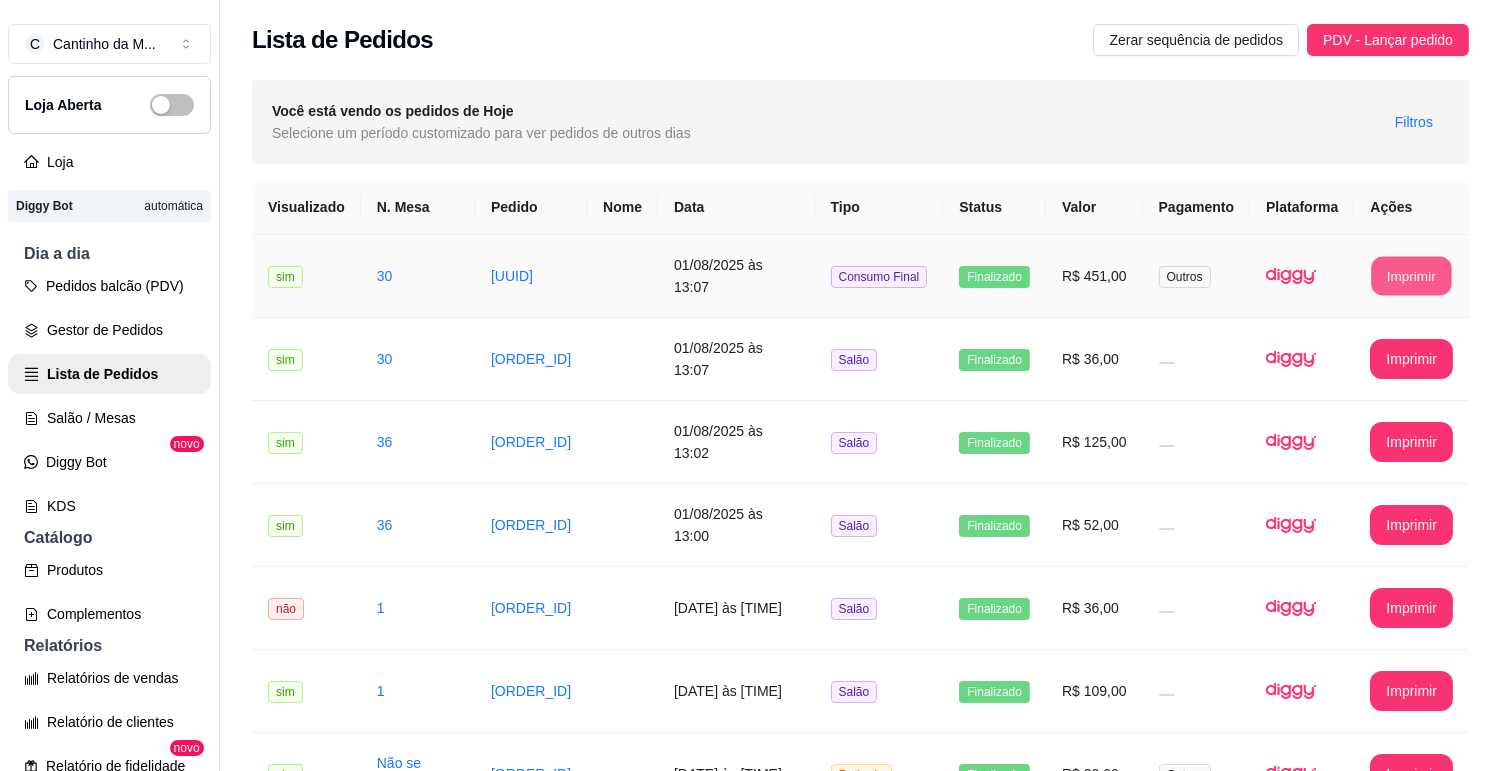 click on "Imprimir" at bounding box center [1412, 276] 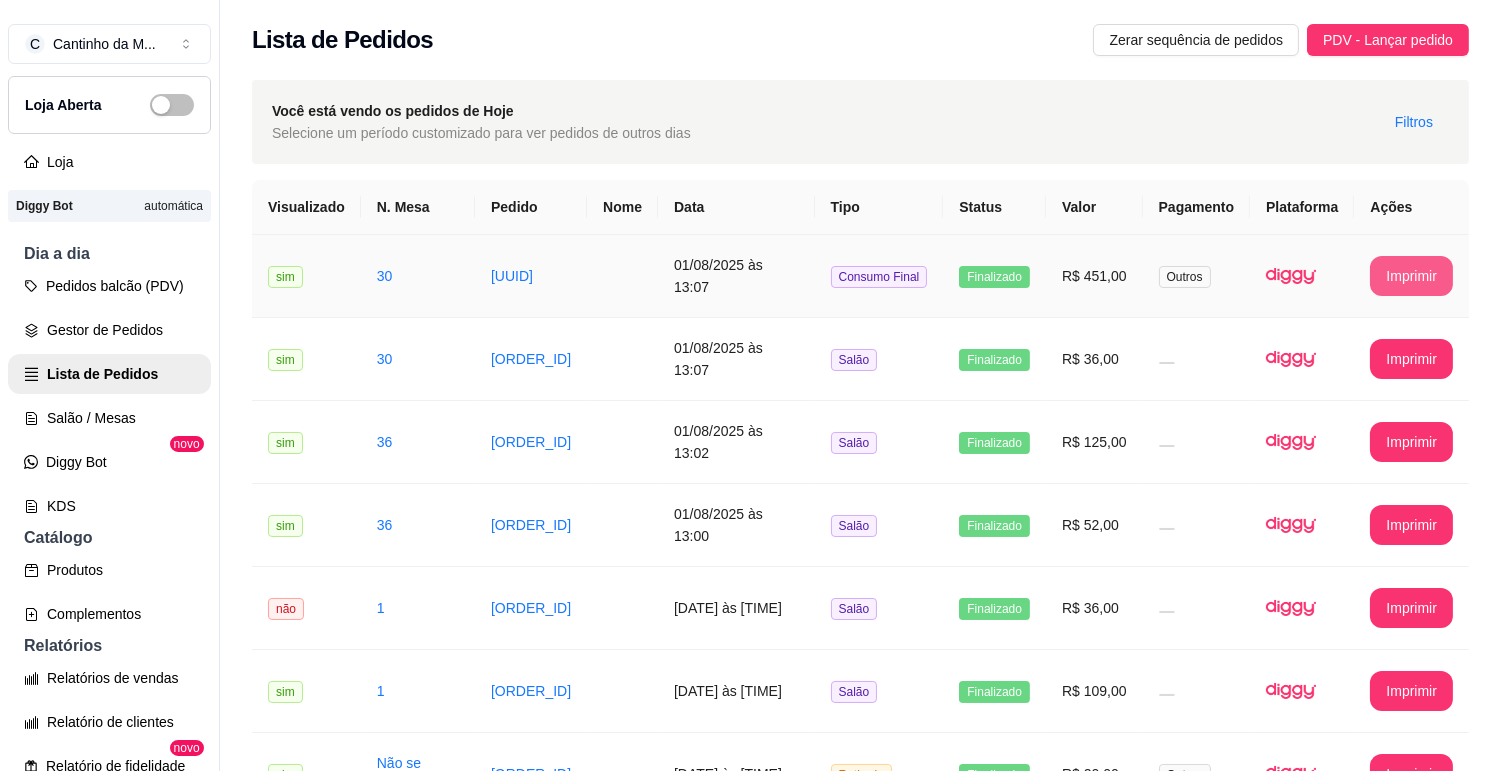 scroll, scrollTop: 0, scrollLeft: 0, axis: both 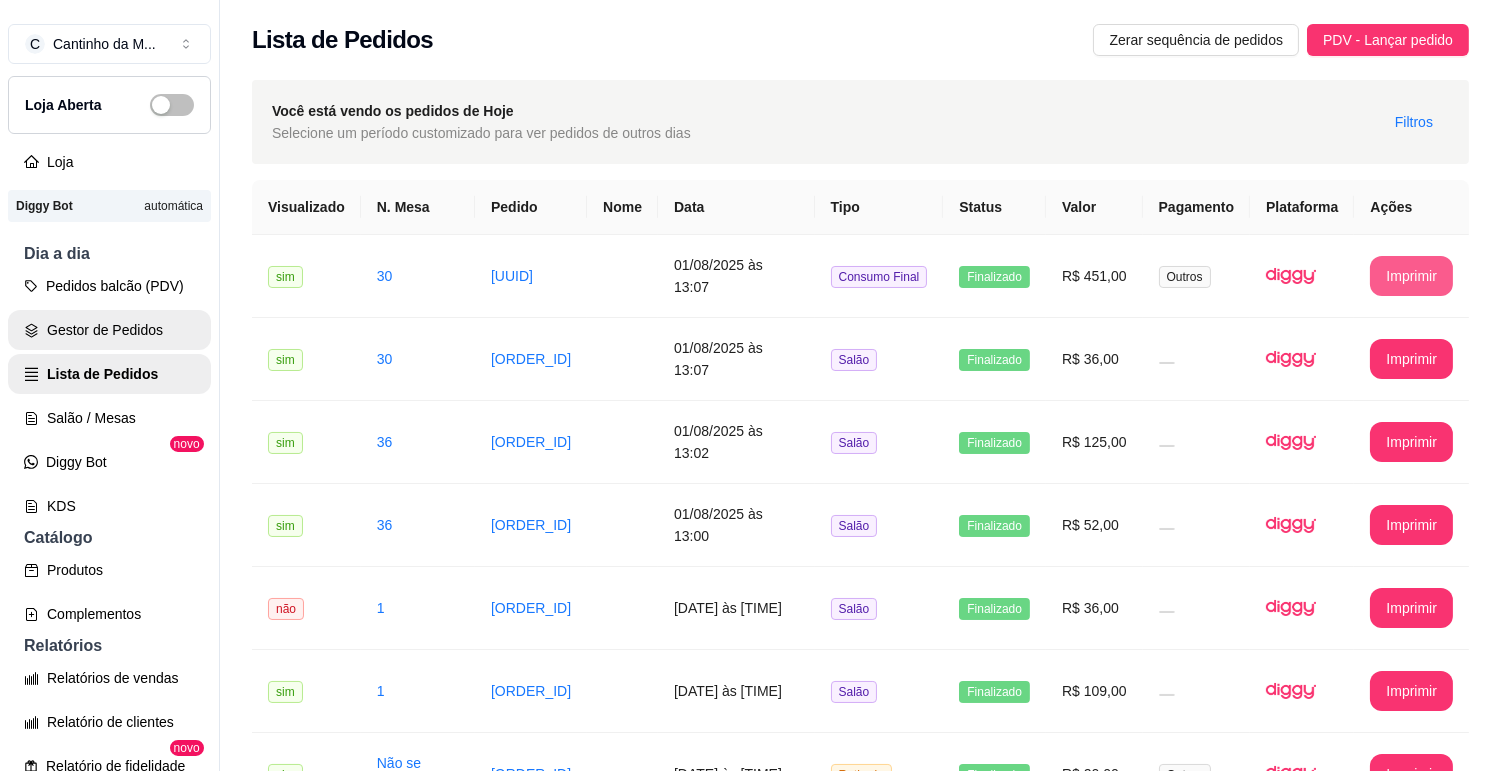 click on "Gestor de Pedidos" at bounding box center [109, 330] 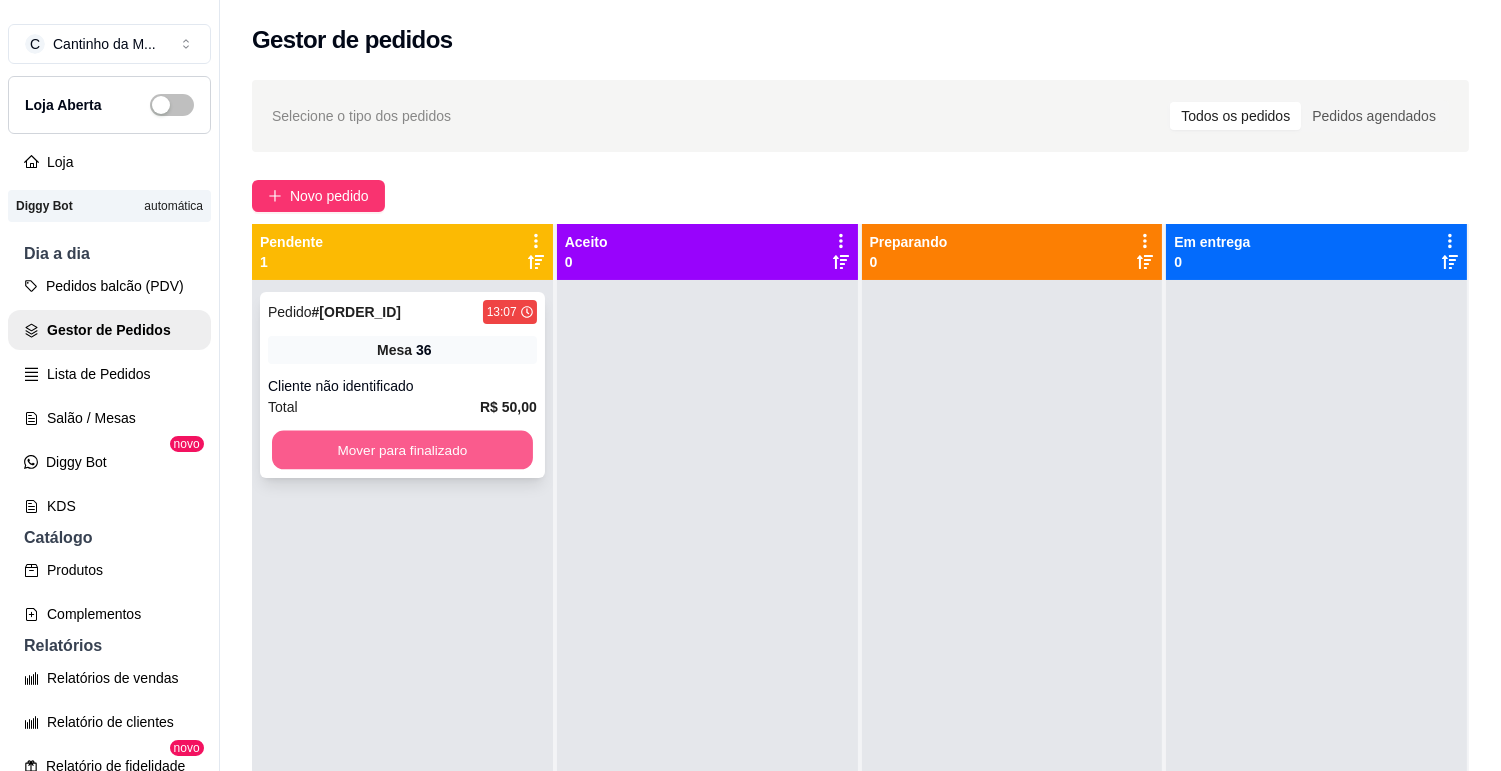 click on "Mover para finalizado" at bounding box center [402, 450] 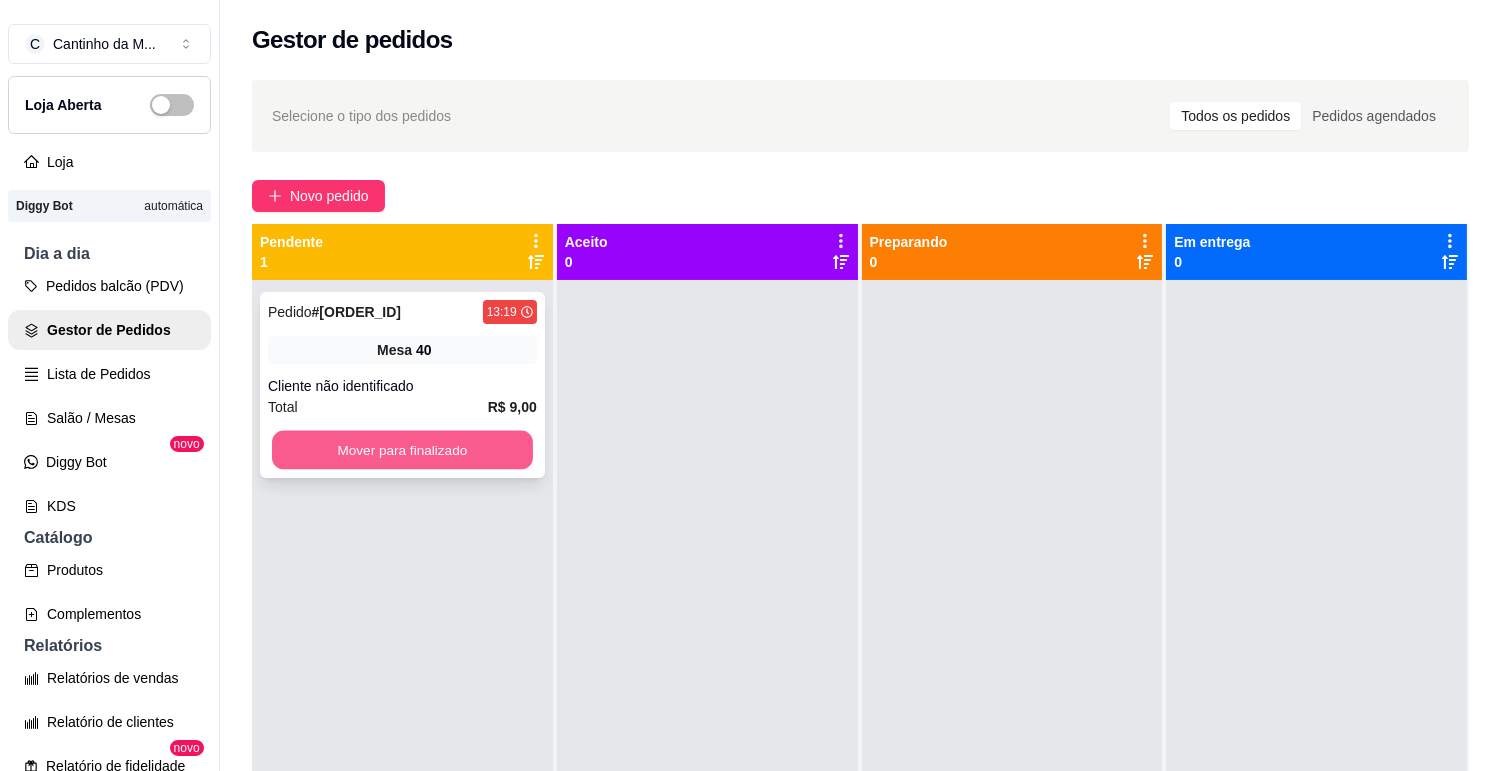 click on "Mover para finalizado" at bounding box center (402, 450) 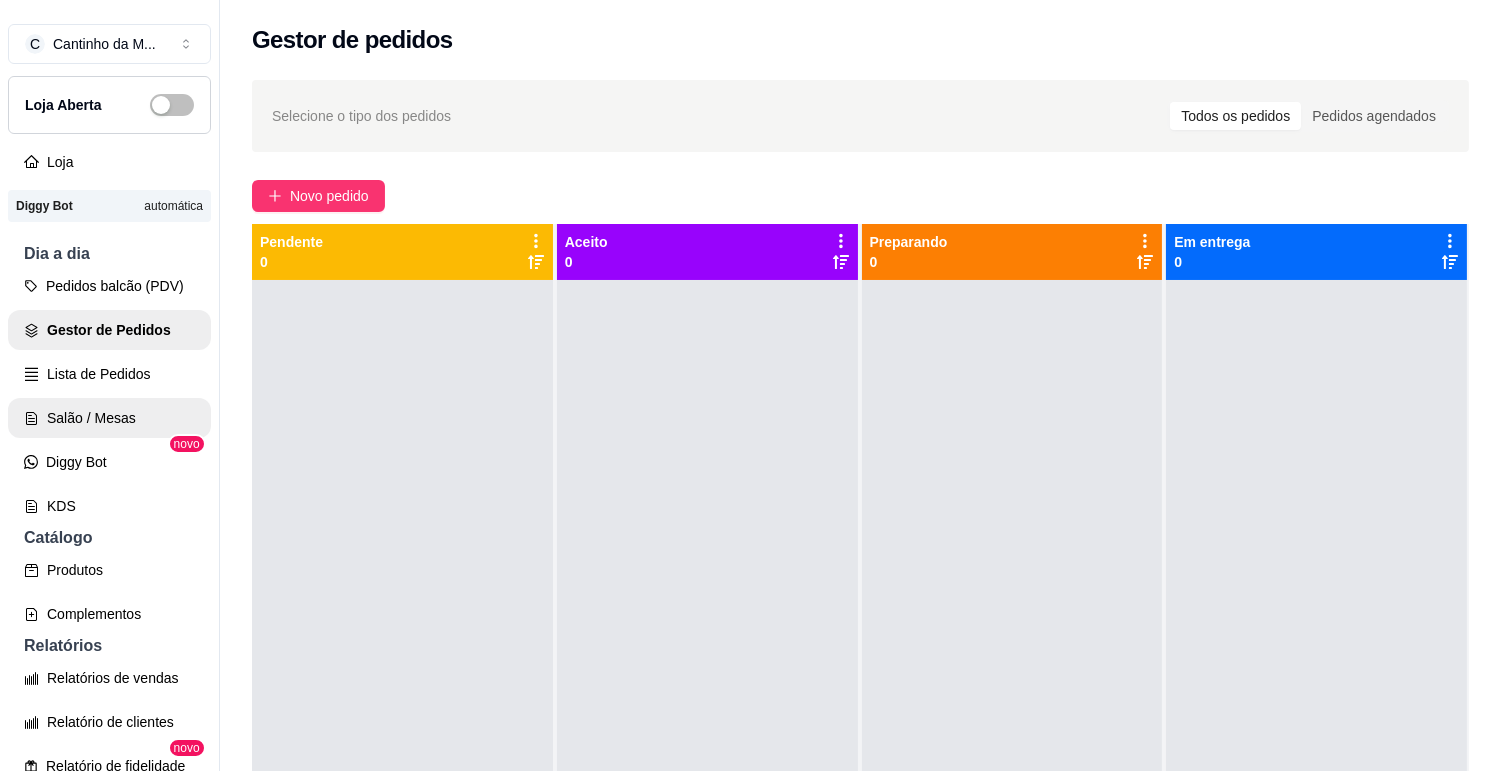click on "Salão / Mesas" at bounding box center (109, 418) 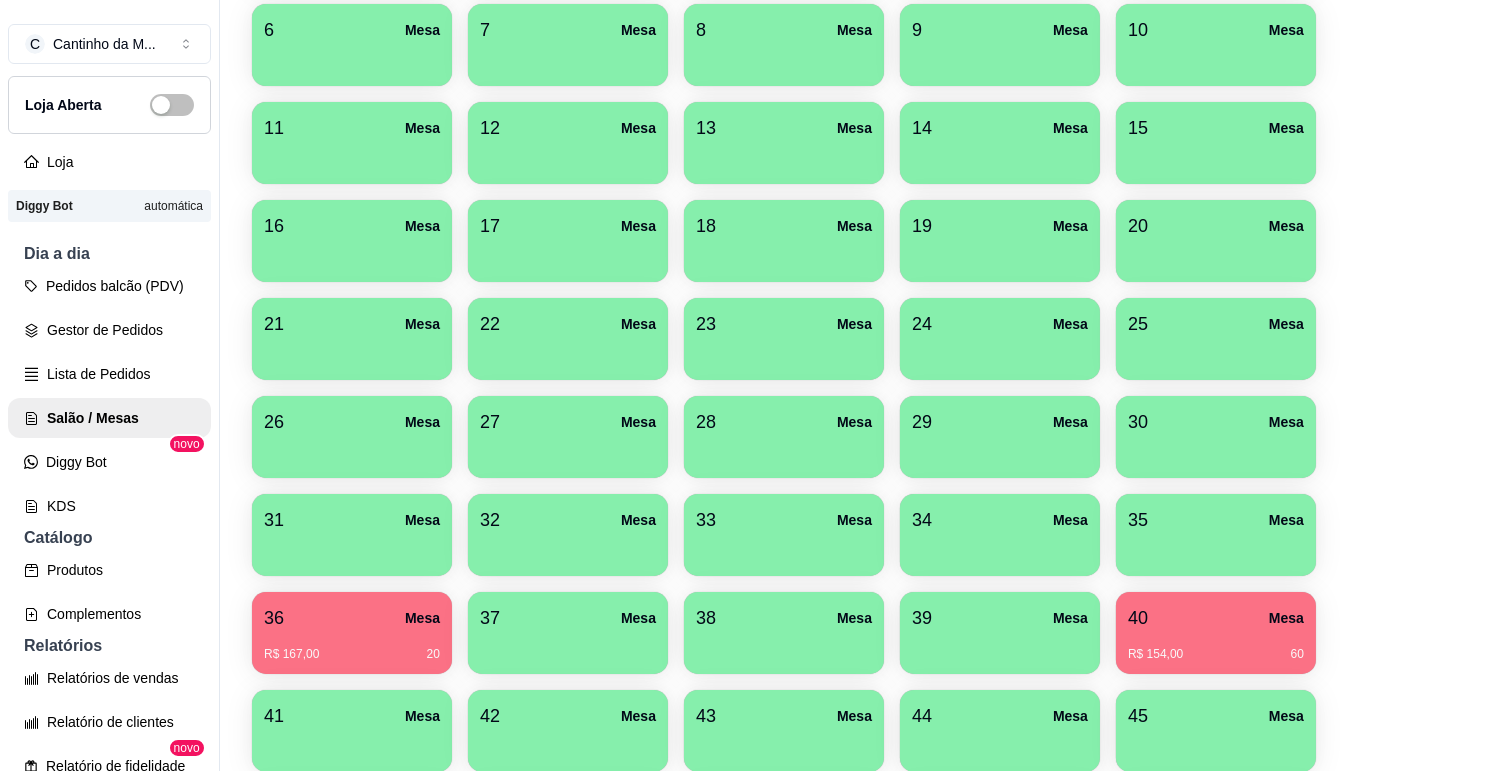 scroll, scrollTop: 444, scrollLeft: 0, axis: vertical 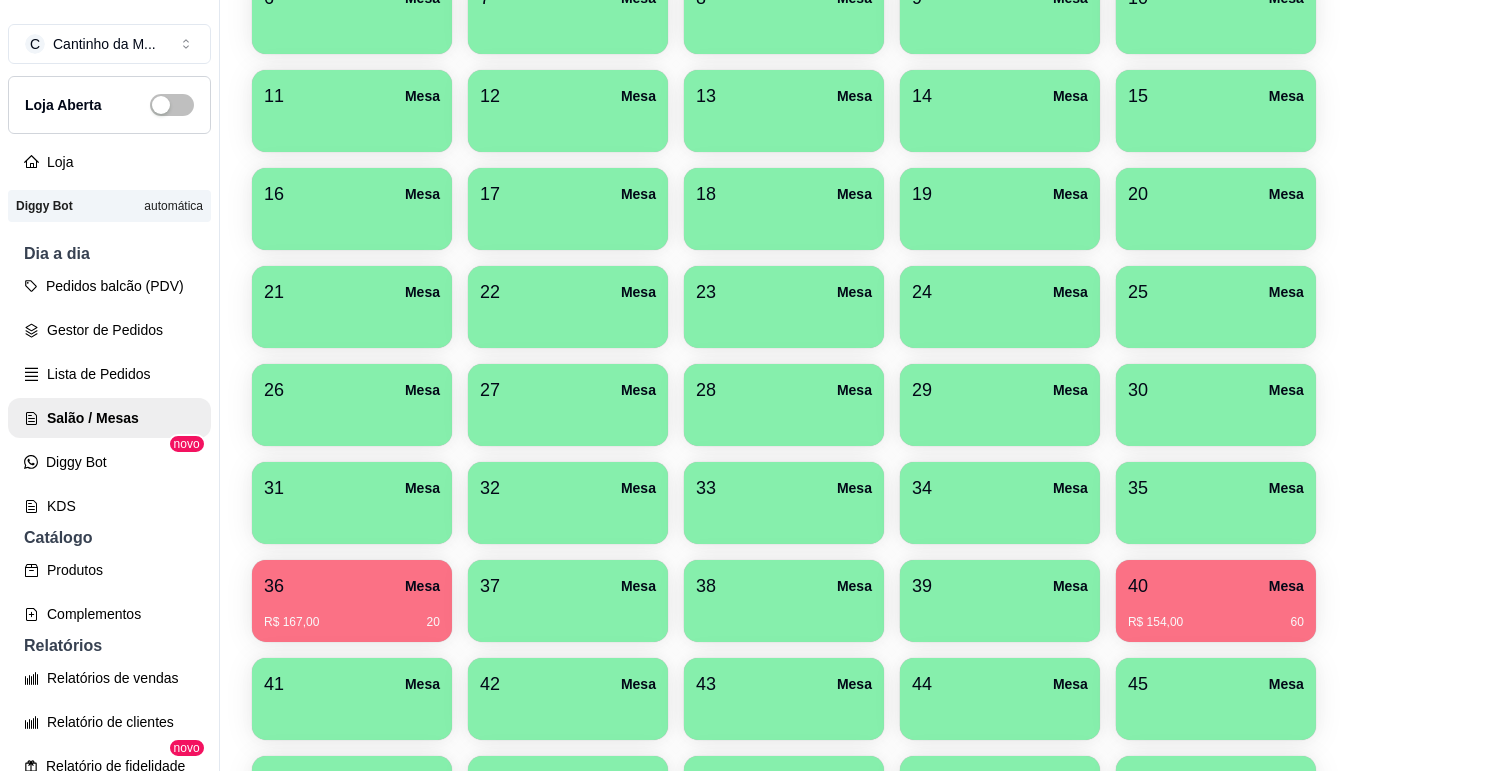 click on "R$ 154,00 60" at bounding box center (1216, 615) 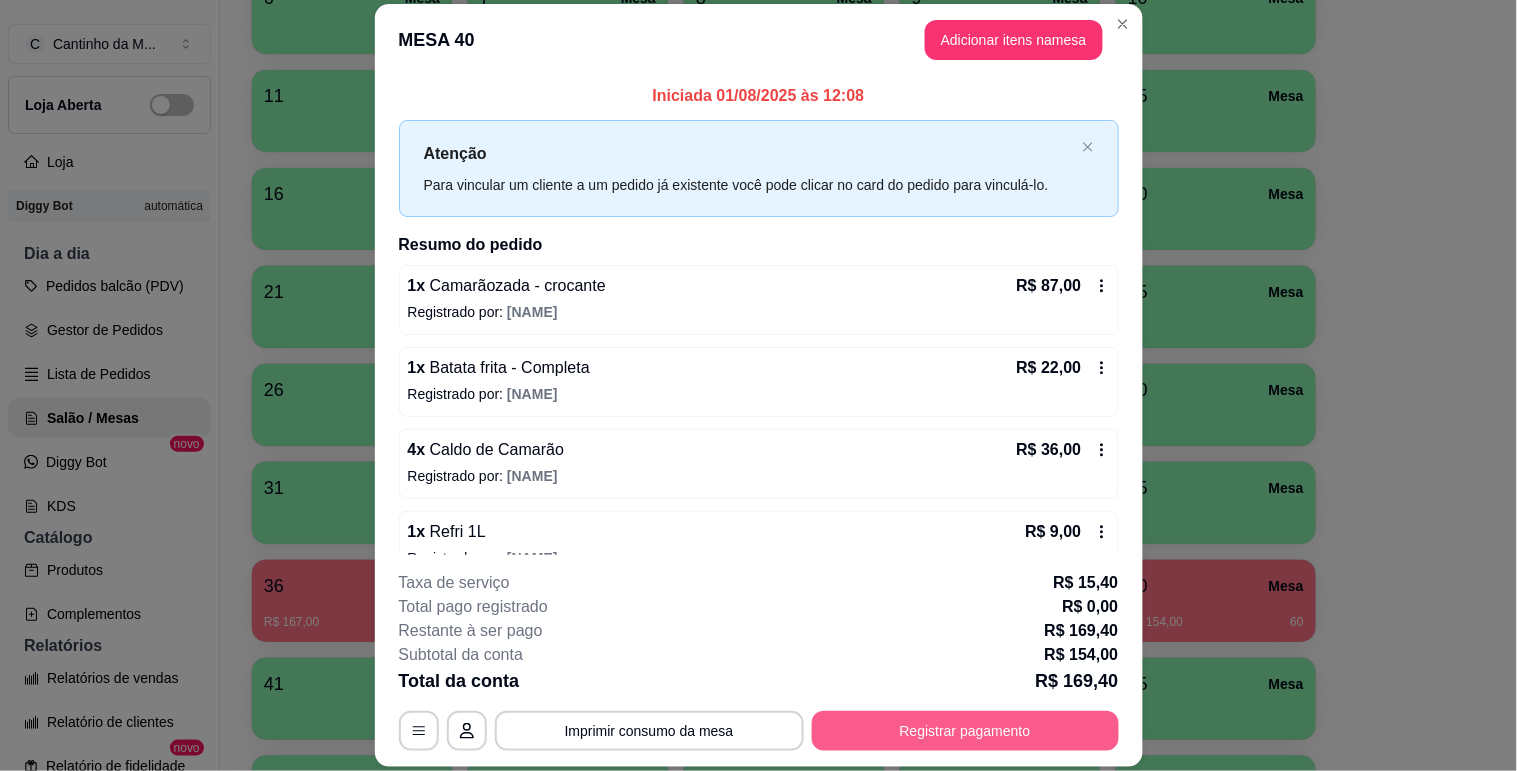 click on "Registrar pagamento" at bounding box center (965, 731) 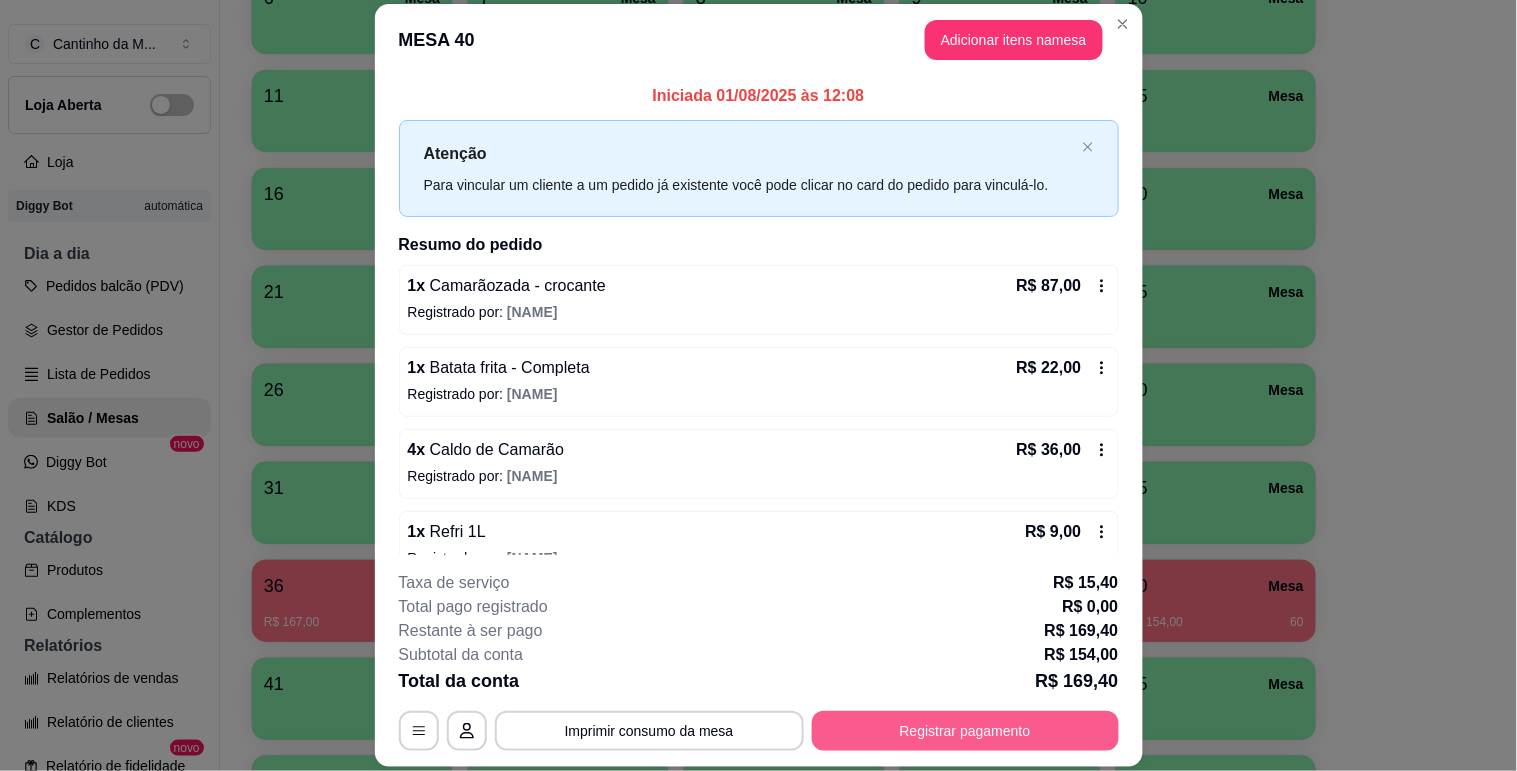 click on "Registrar pagamento" at bounding box center [965, 731] 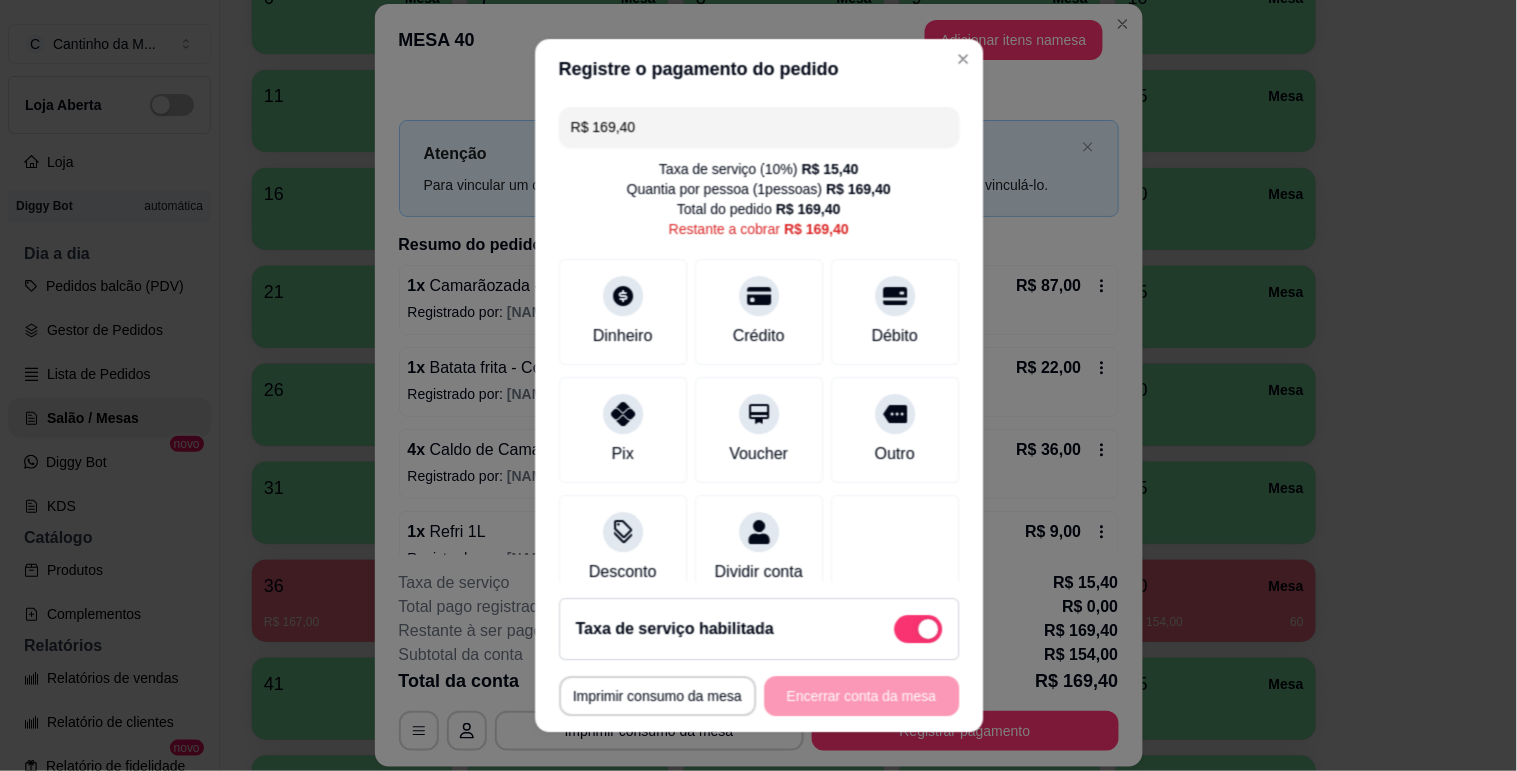 click on "**********" at bounding box center (758, 658) 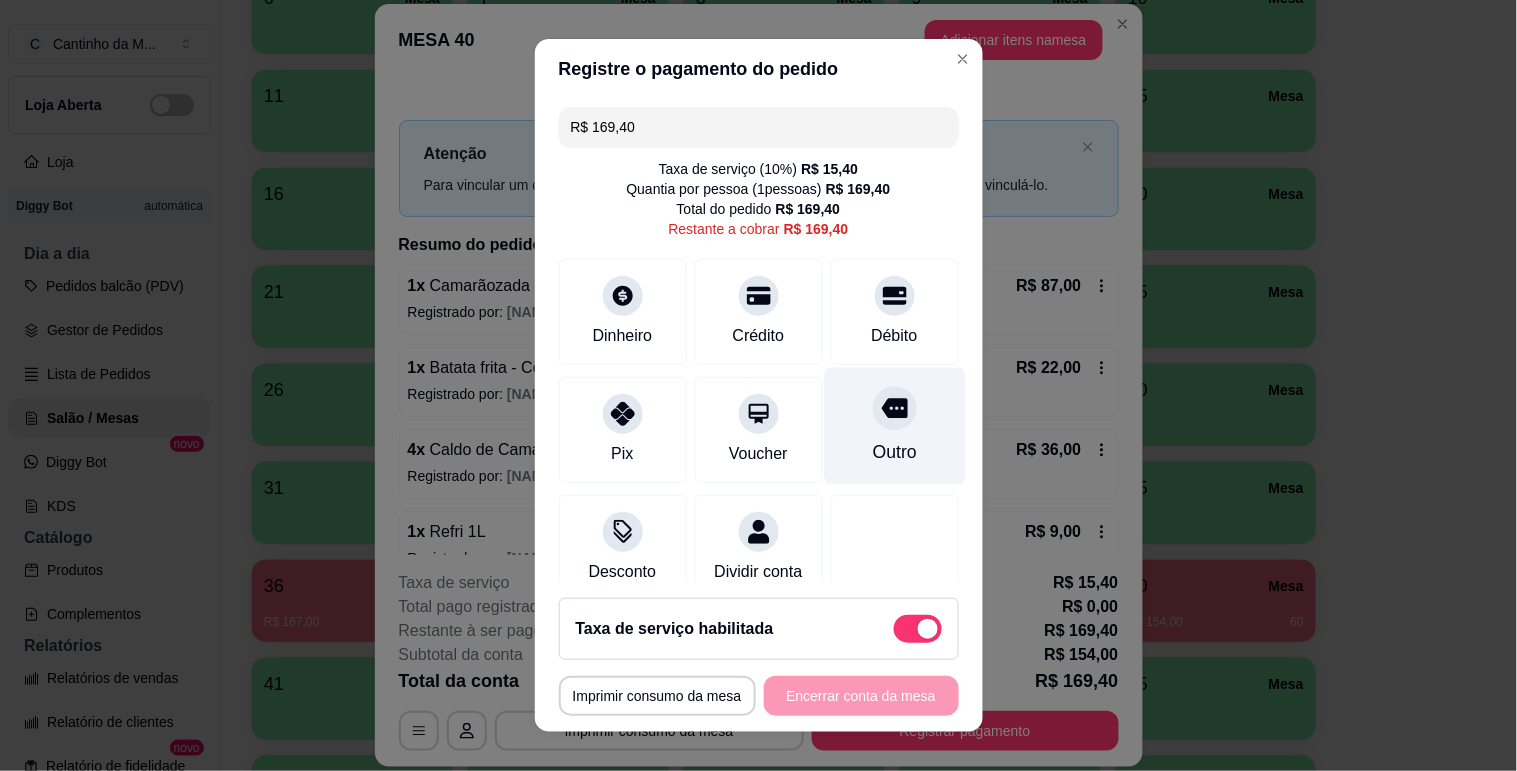 click on "Outro" at bounding box center [894, 425] 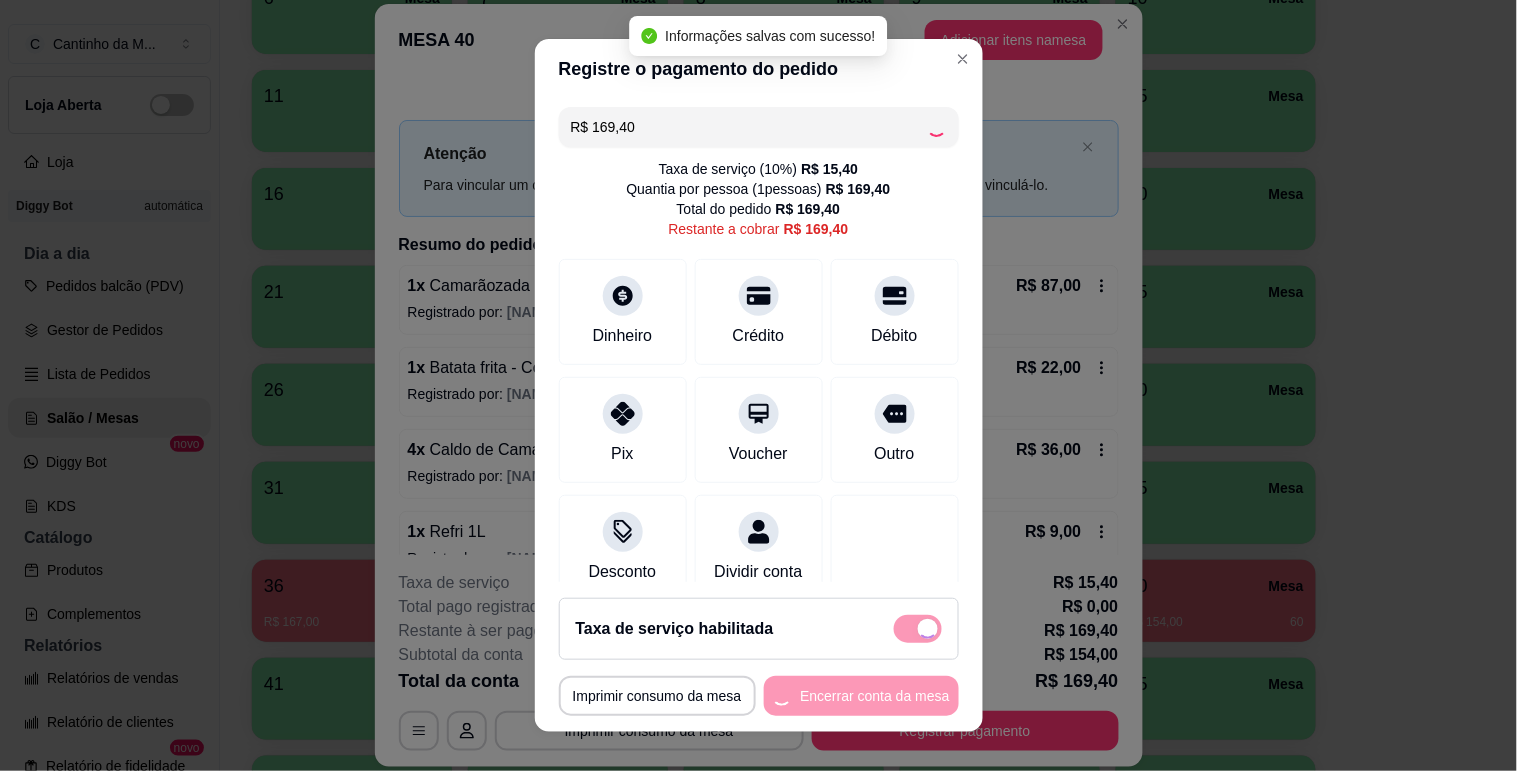 type on "R$ 0,00" 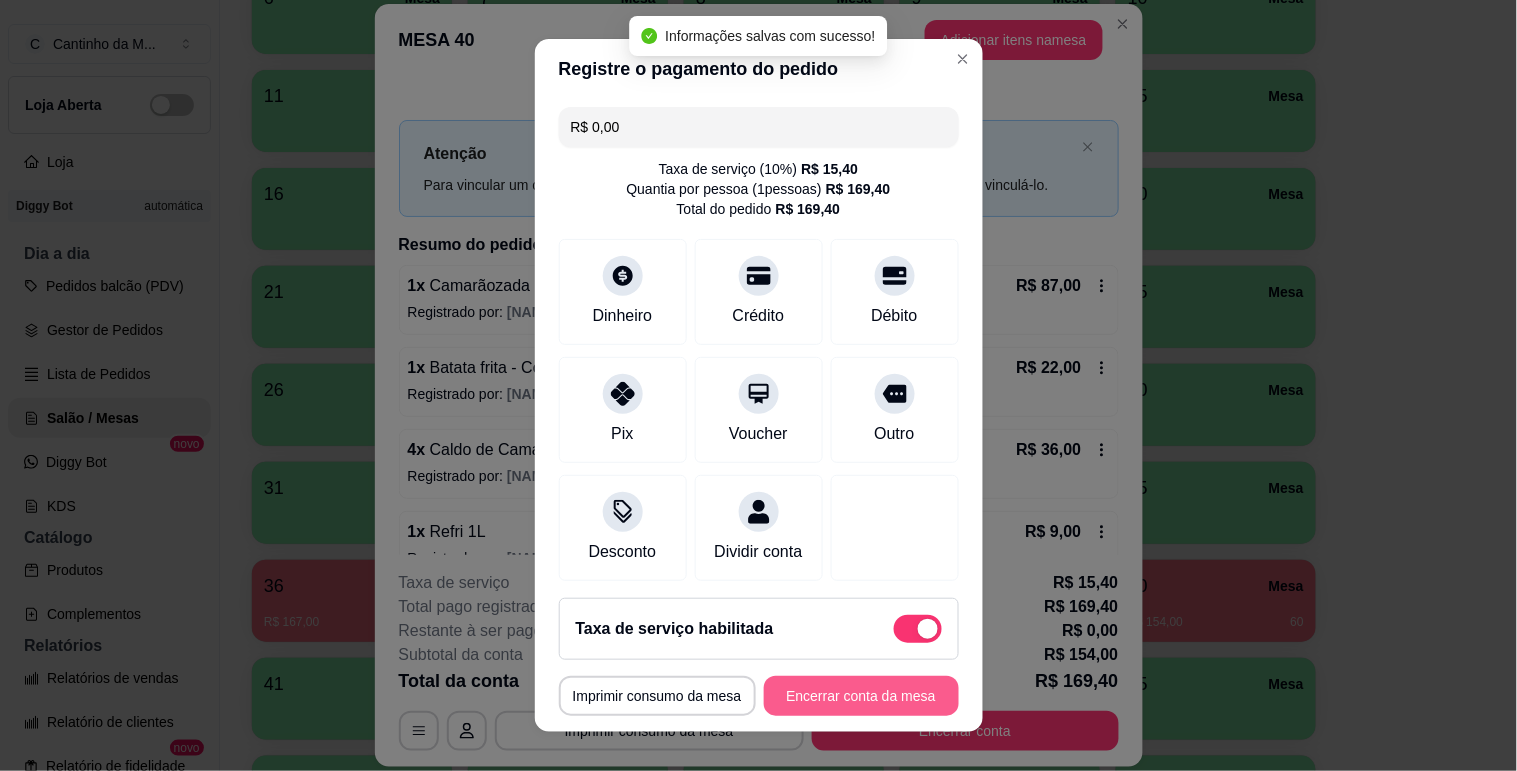 click on "Encerrar conta da mesa" at bounding box center [861, 696] 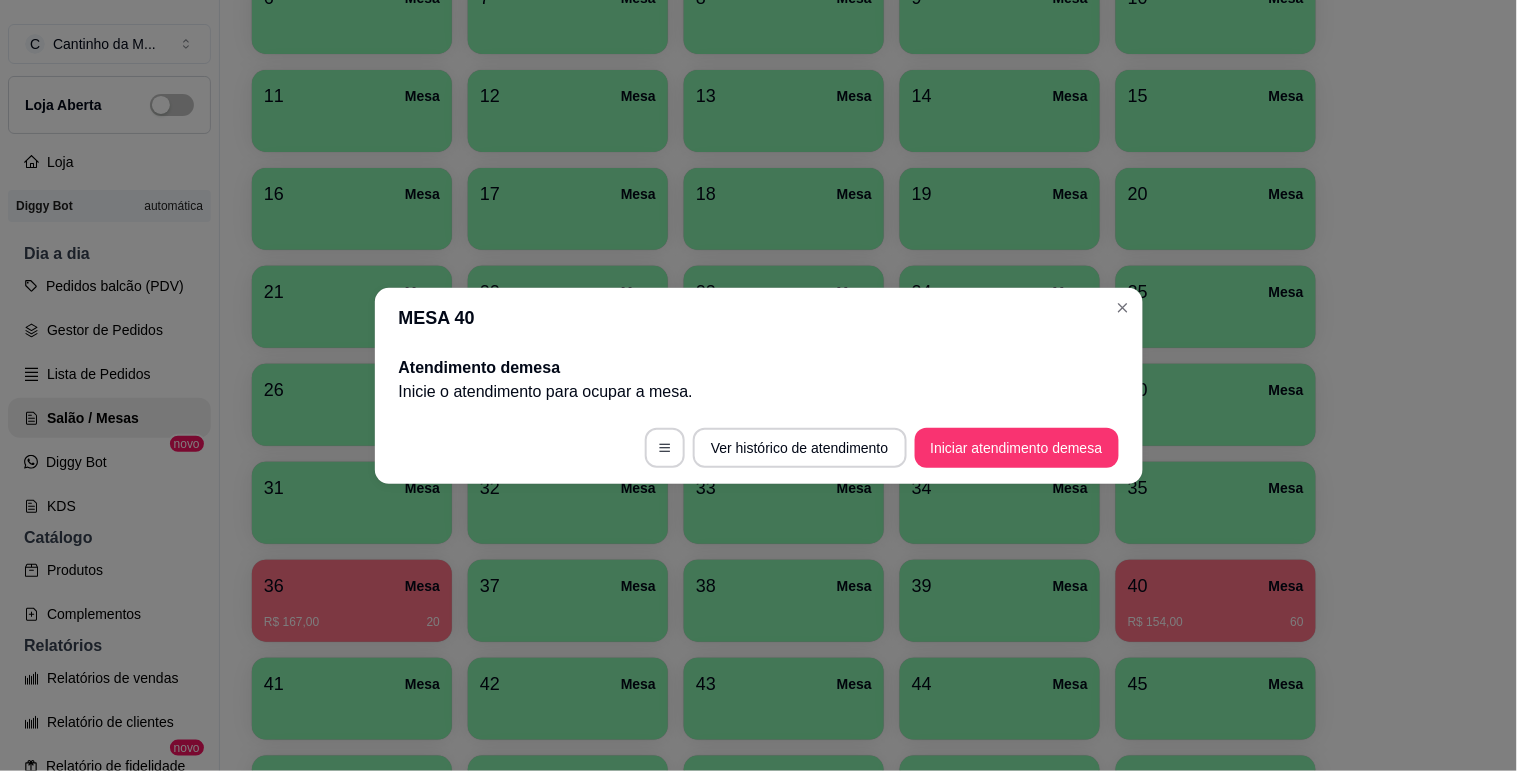 click on "36 Mesa R$ 167,00 20" at bounding box center (352, 601) 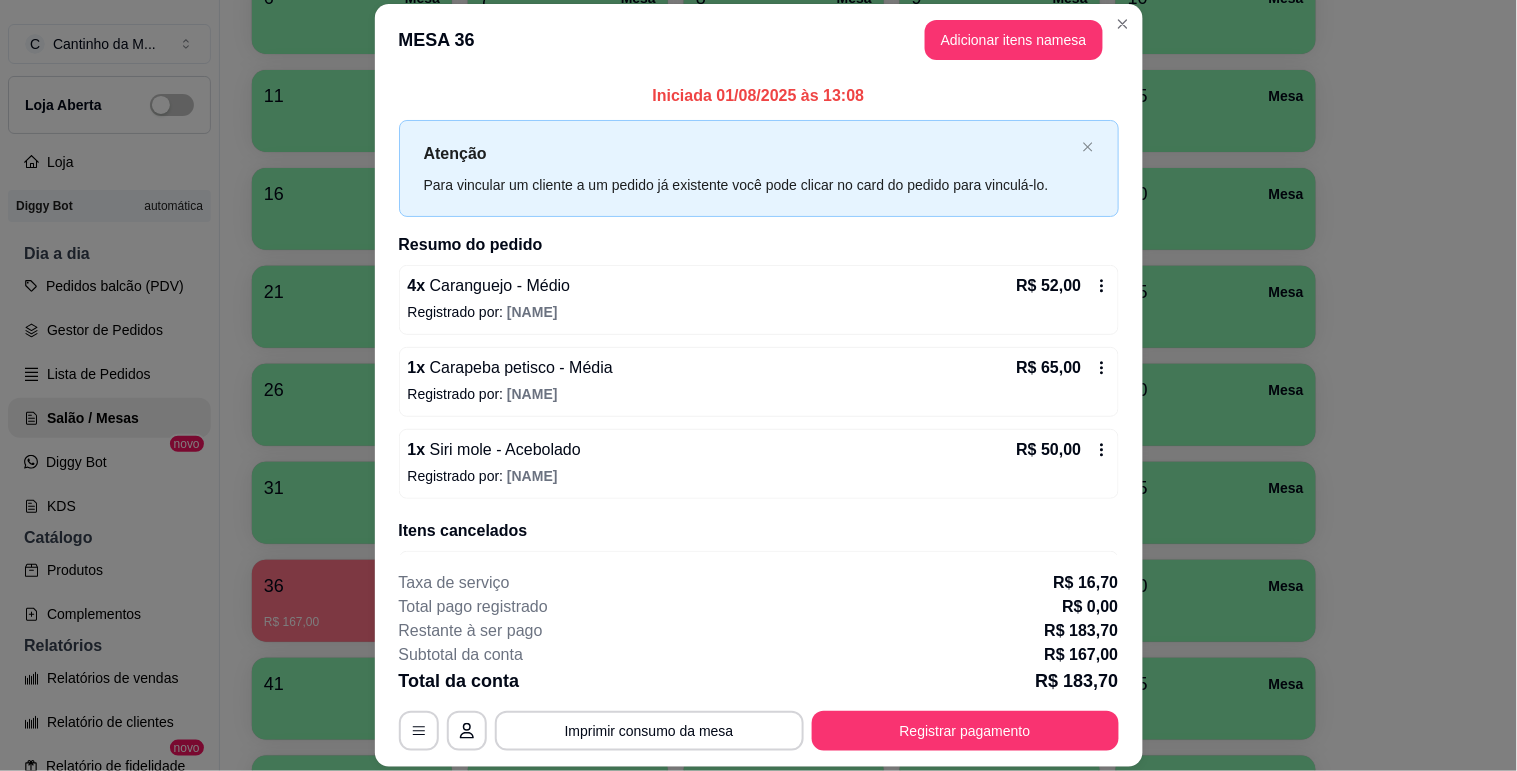 click on "Lista de Pedidos" at bounding box center (109, 374) 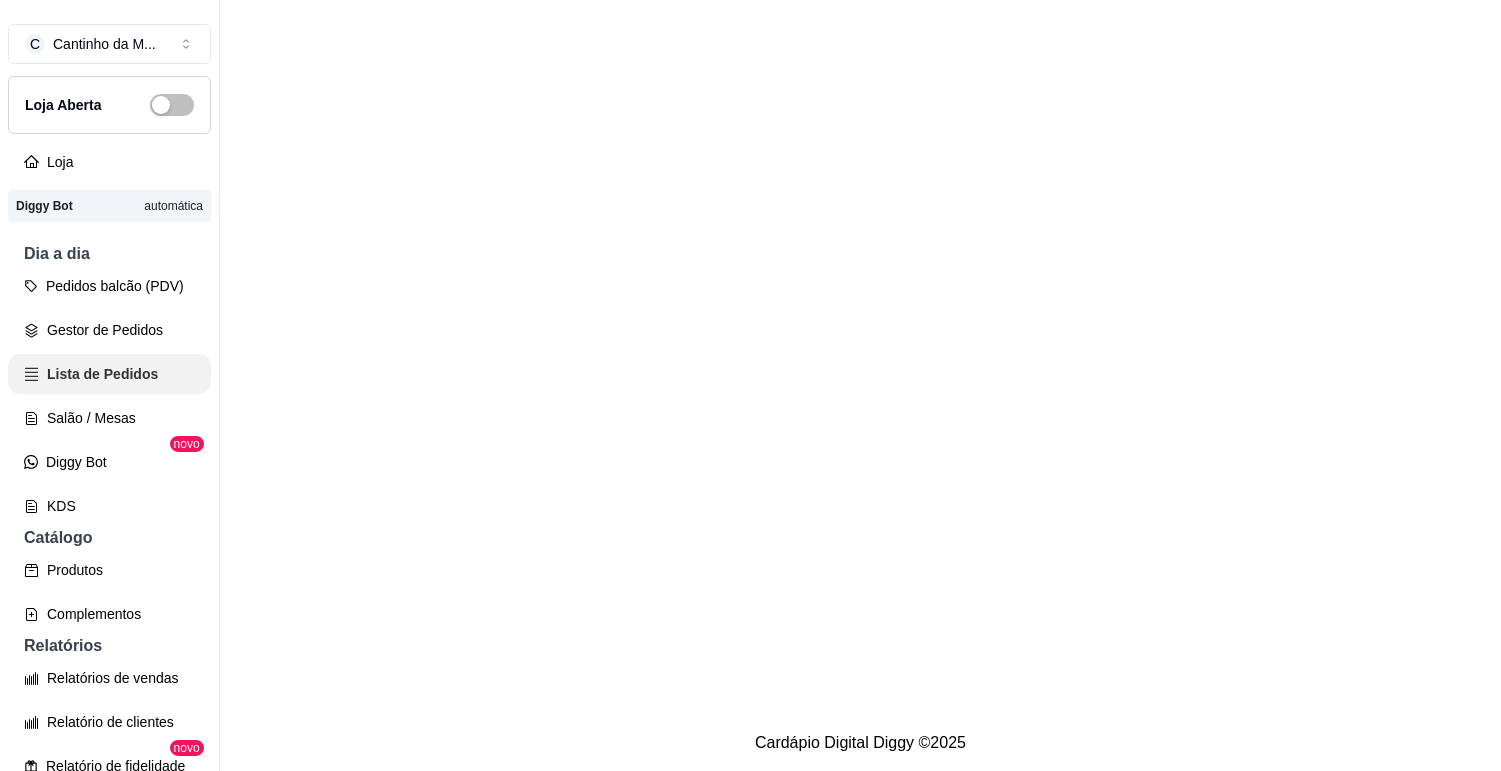 scroll, scrollTop: 0, scrollLeft: 0, axis: both 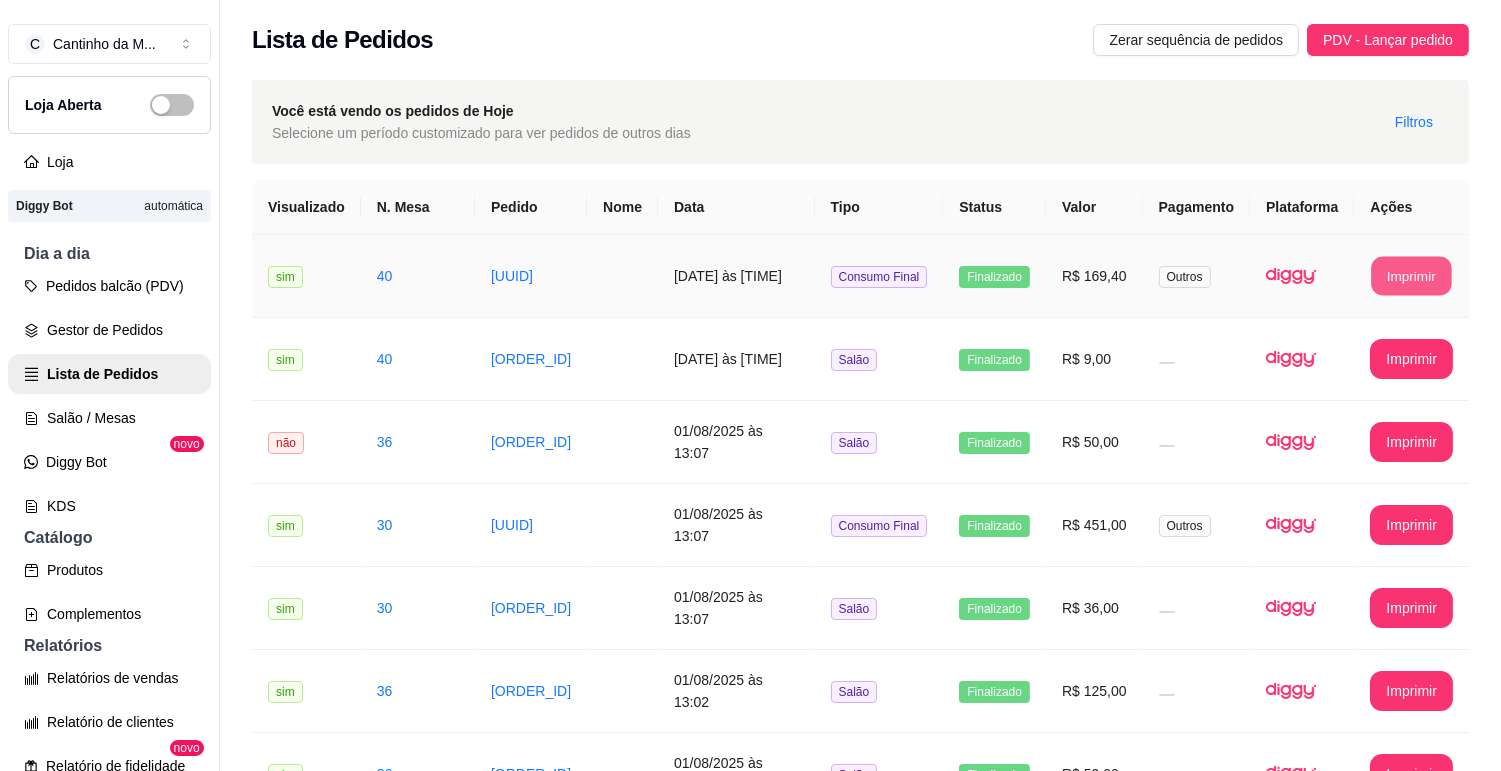 click on "Imprimir" at bounding box center (1412, 276) 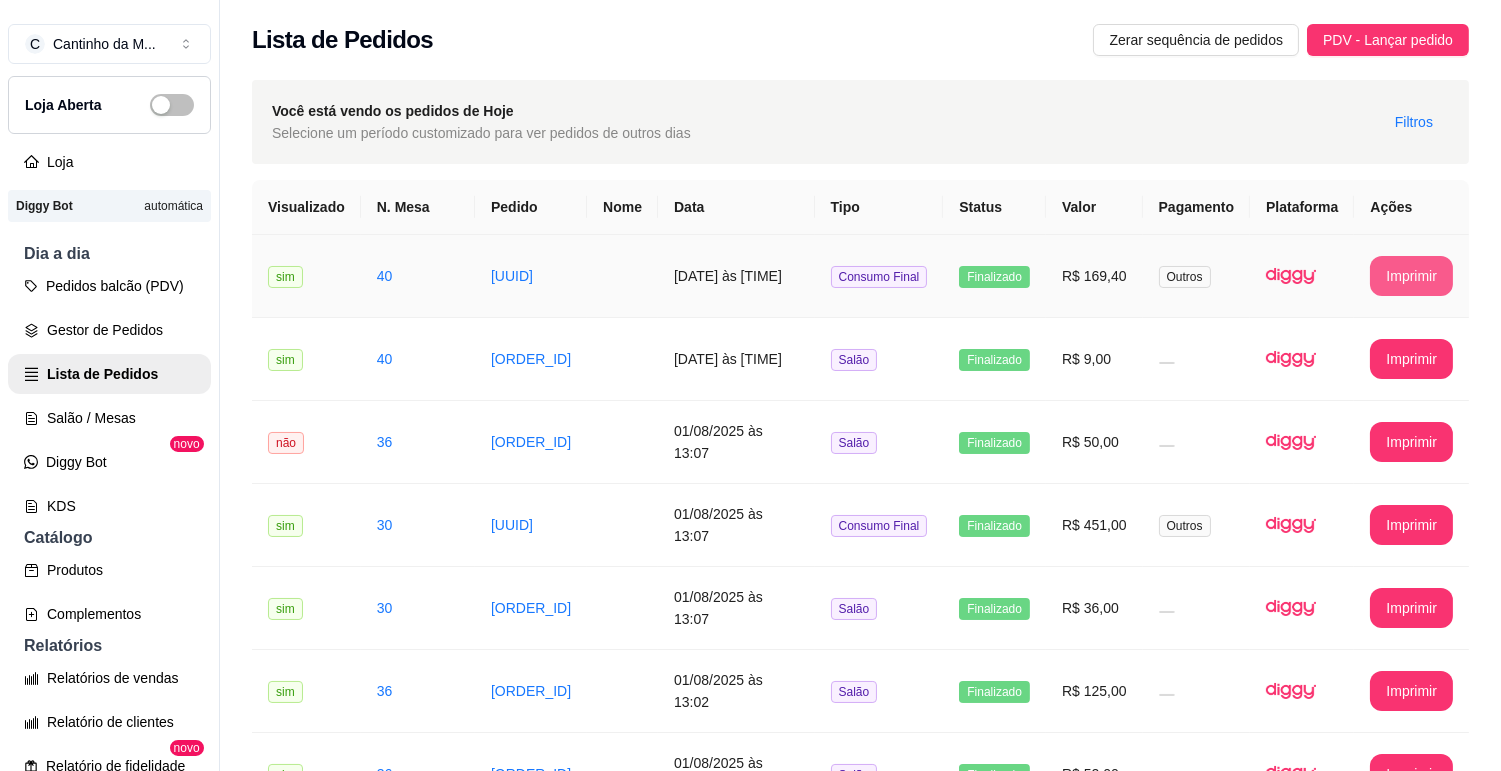 scroll, scrollTop: 0, scrollLeft: 0, axis: both 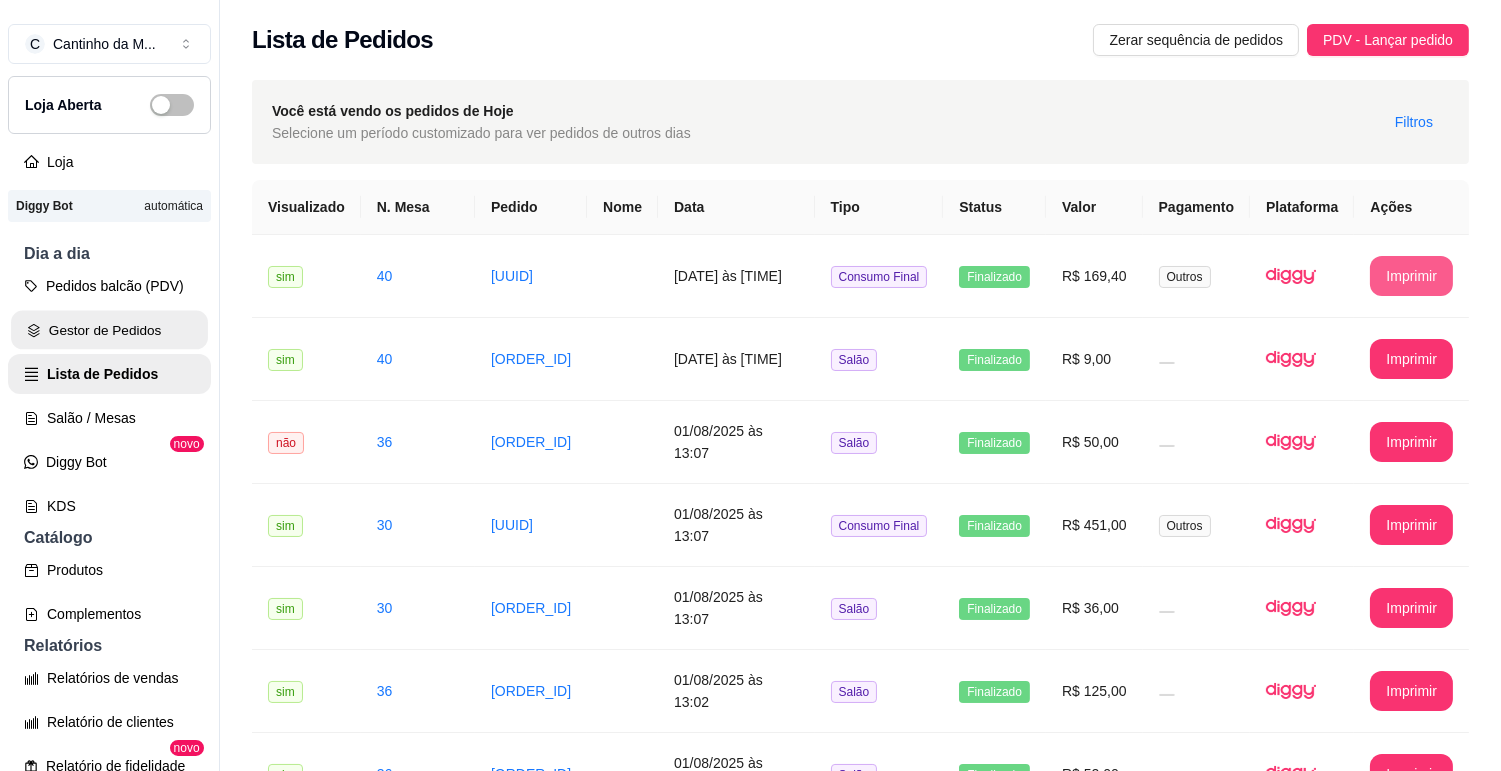 click on "Gestor de Pedidos" at bounding box center (109, 330) 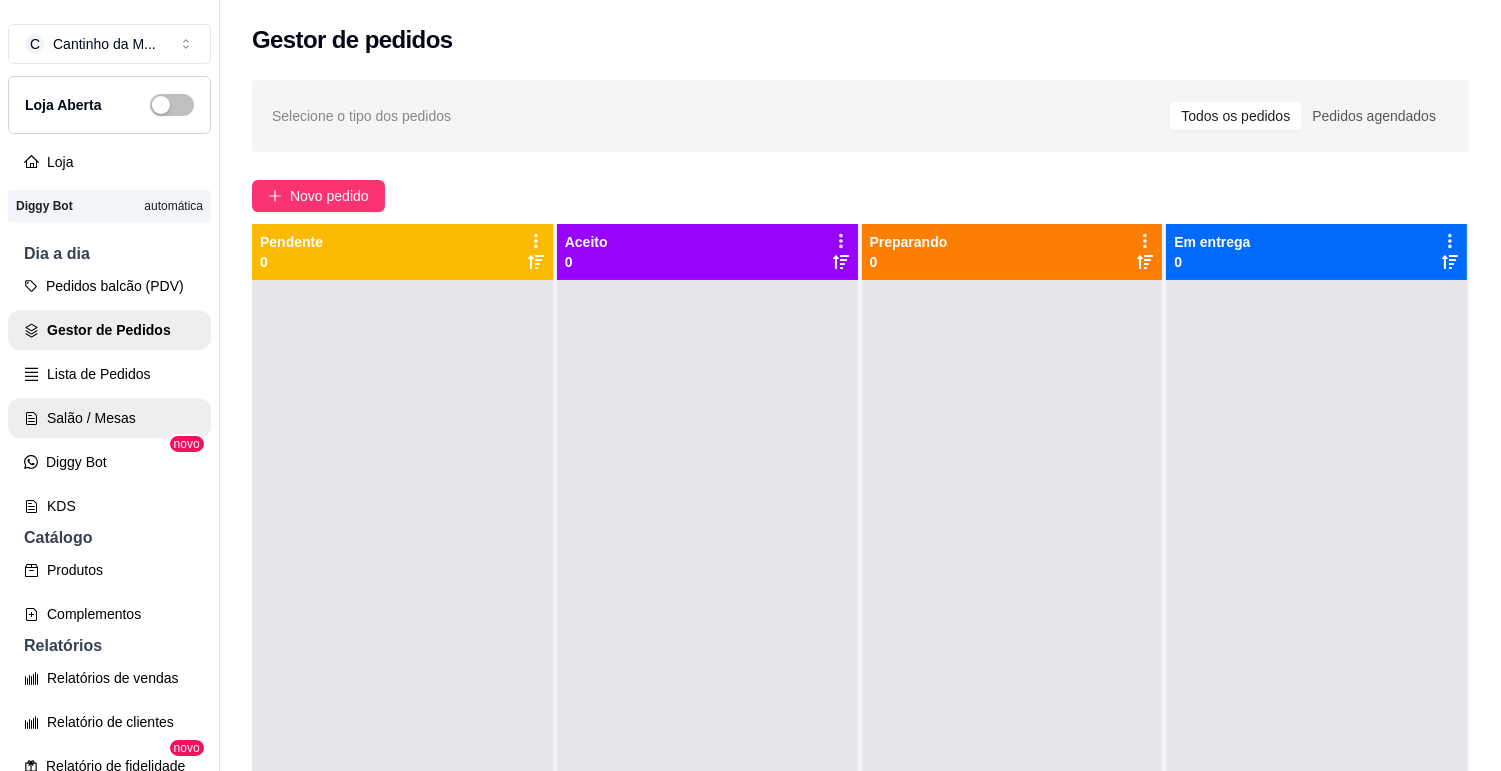 click on "Salão / Mesas" at bounding box center (109, 418) 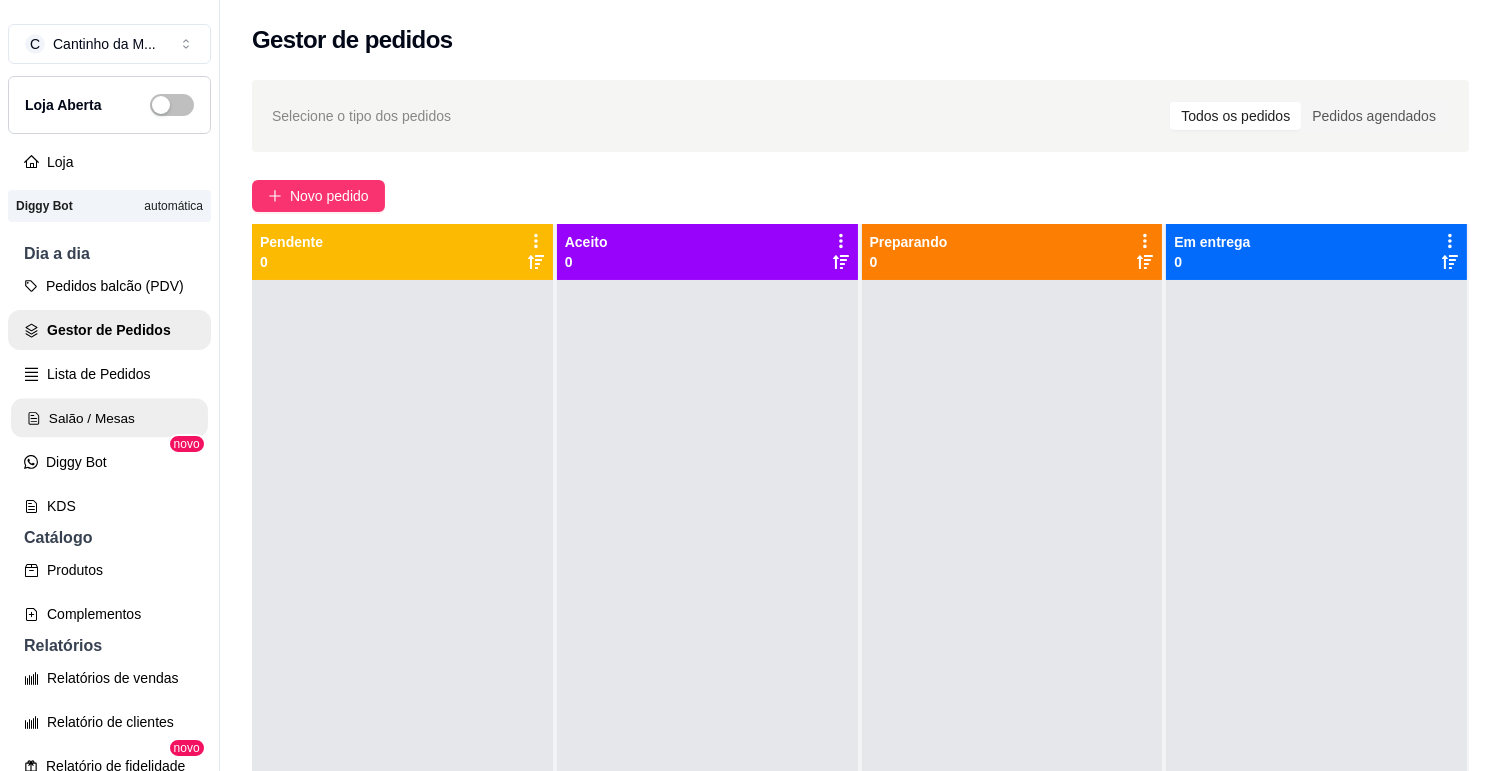 click on "Salão / Mesas" at bounding box center [109, 418] 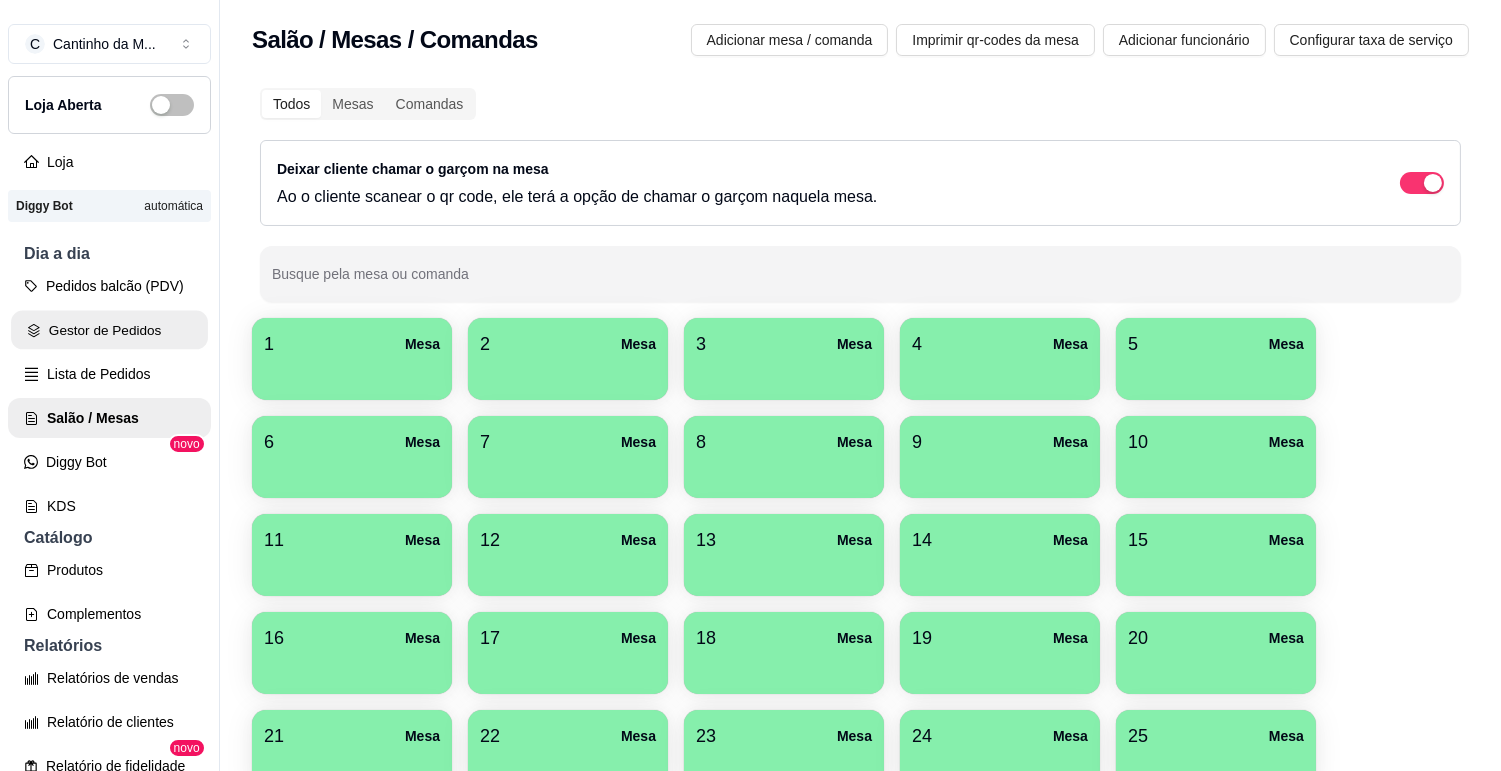 click on "Gestor de Pedidos" at bounding box center (109, 330) 